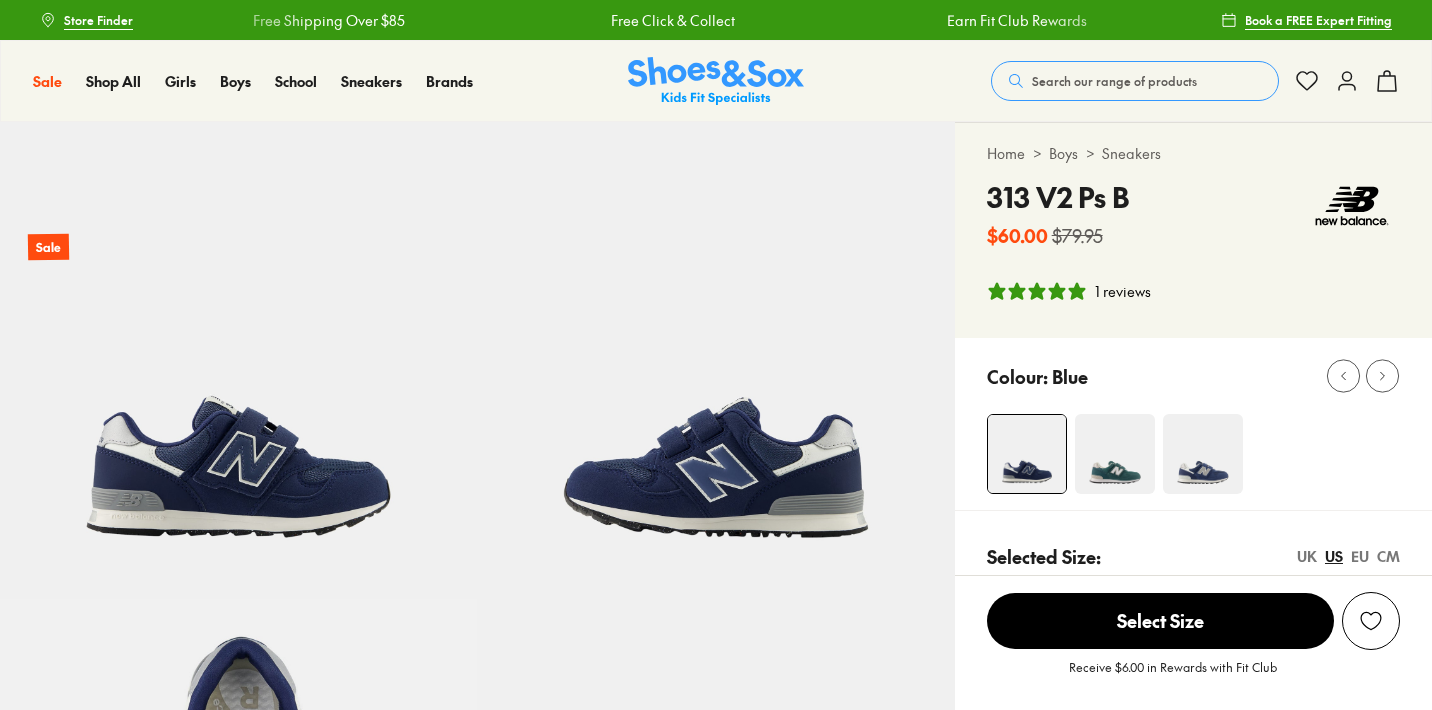 select on "*" 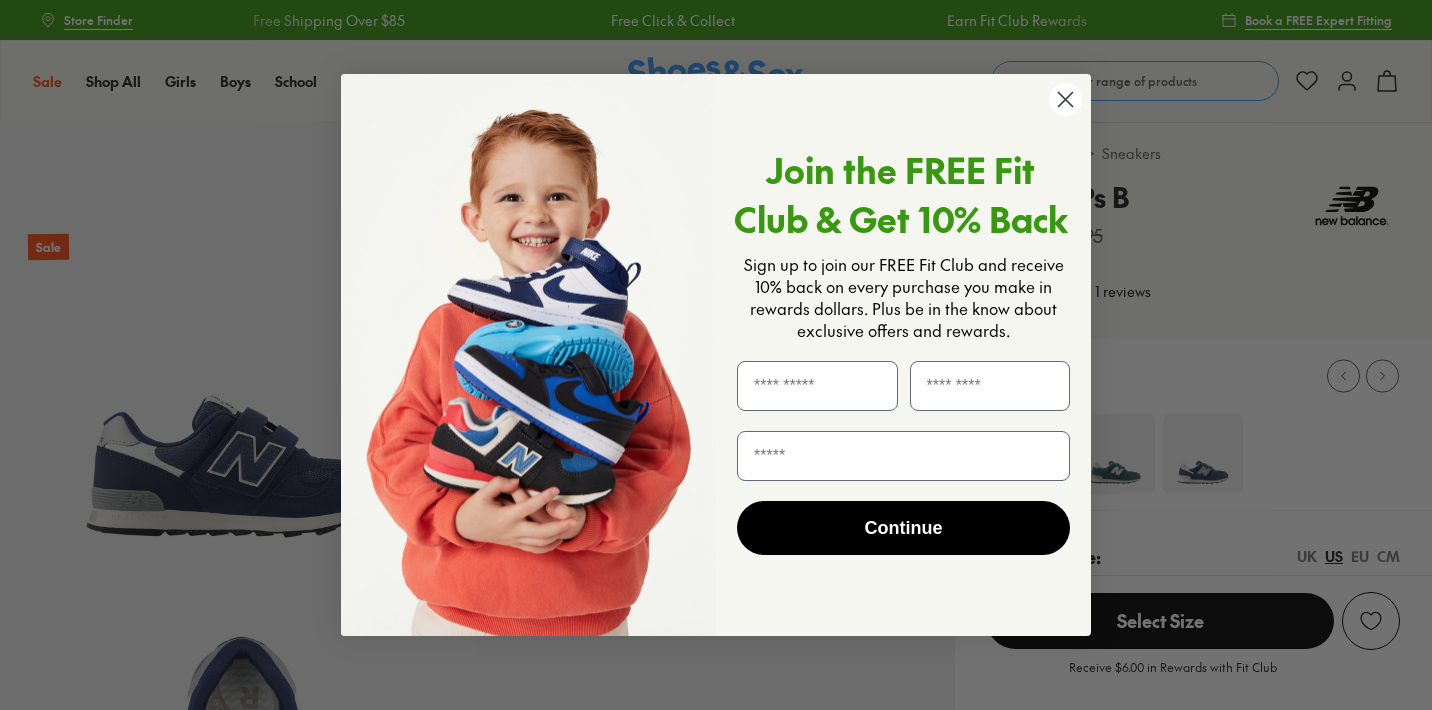 scroll, scrollTop: 0, scrollLeft: 0, axis: both 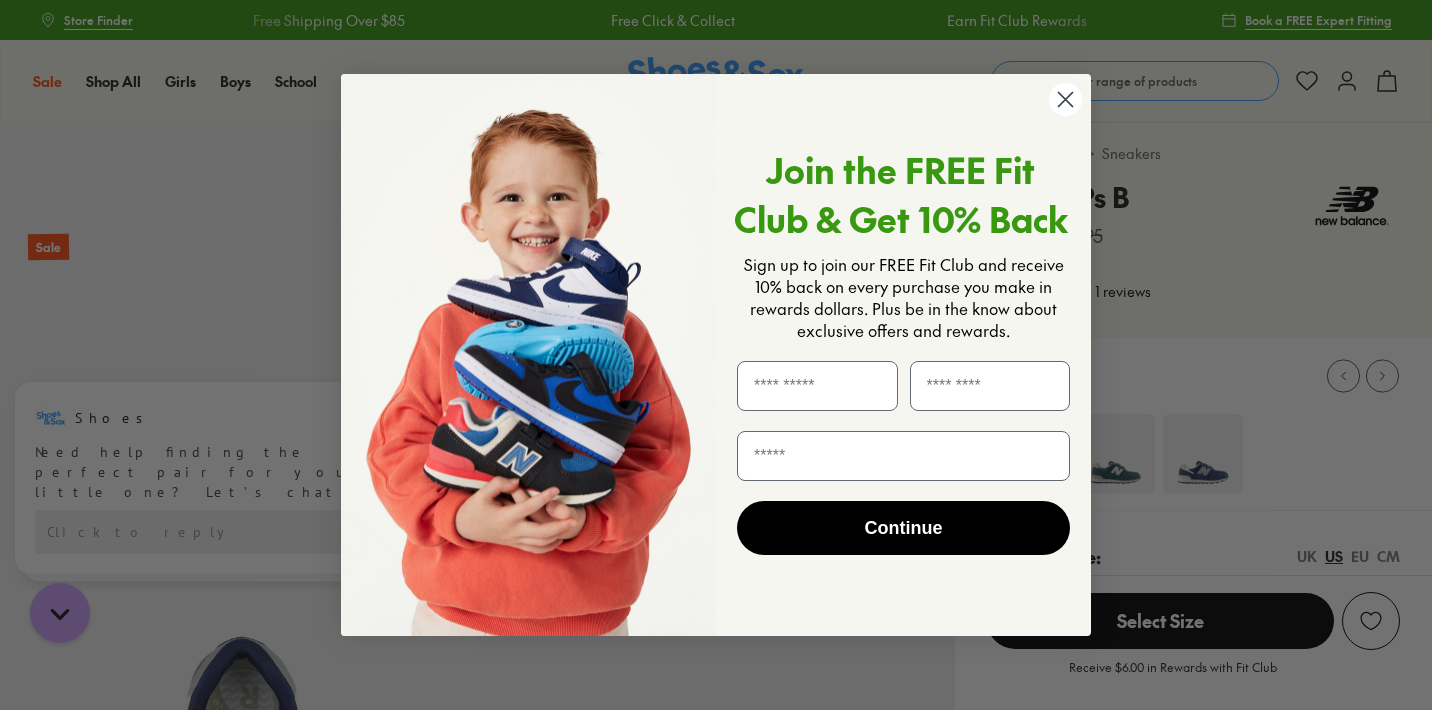 click 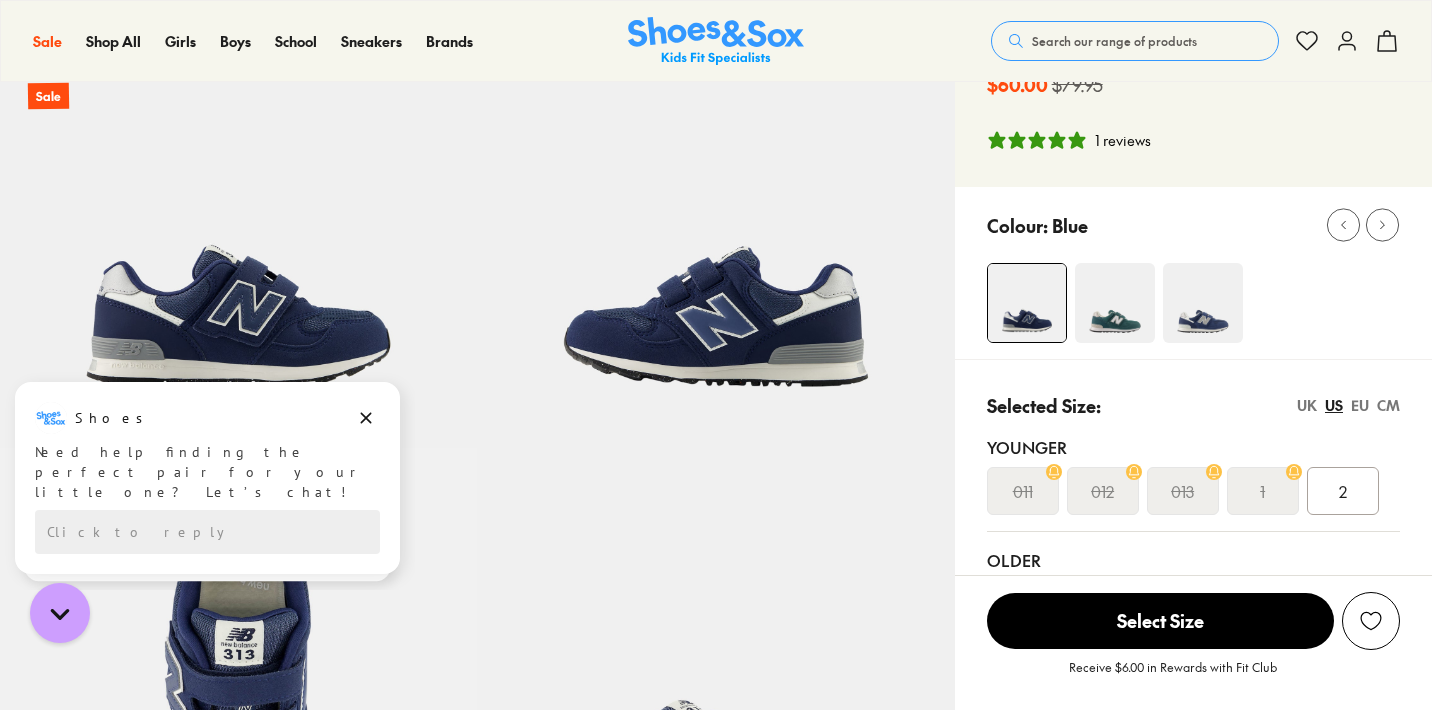 scroll, scrollTop: 170, scrollLeft: 0, axis: vertical 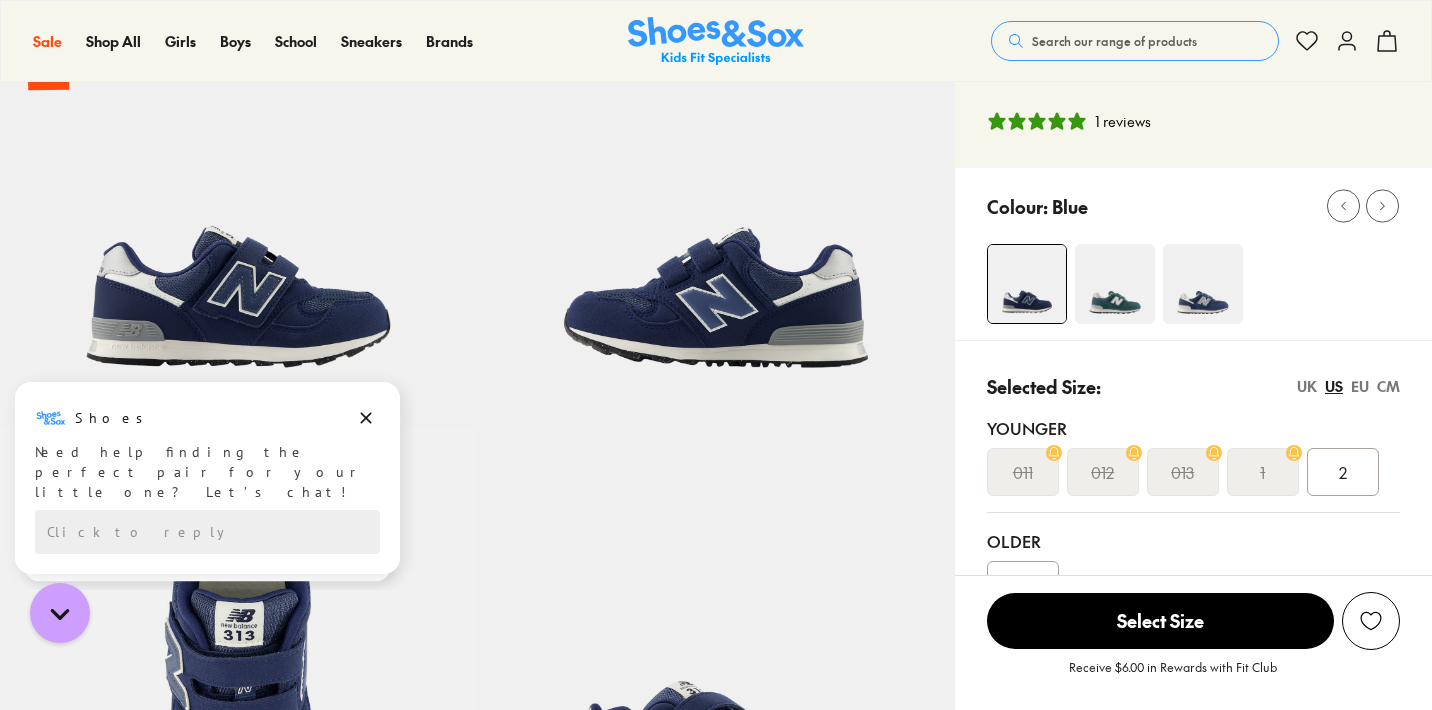 click on "2" at bounding box center [1343, 472] 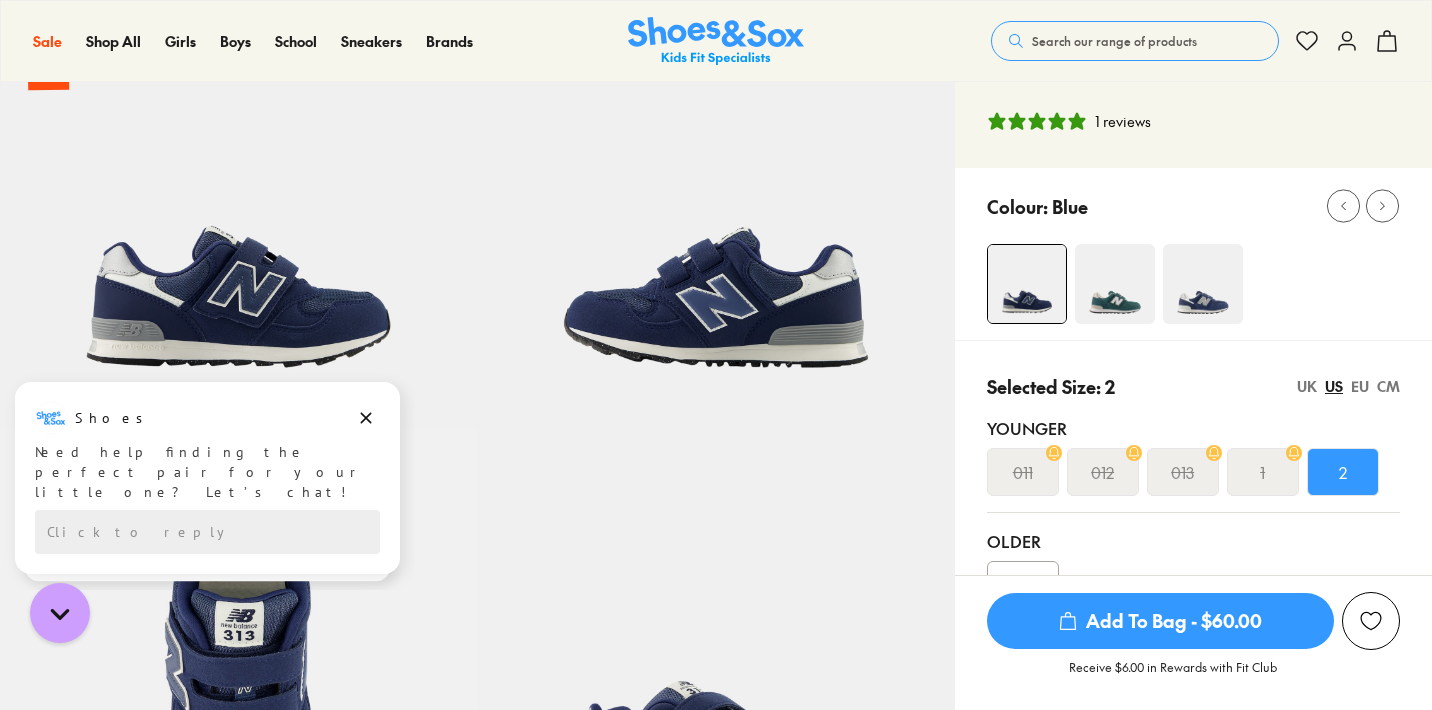 click at bounding box center (1115, 284) 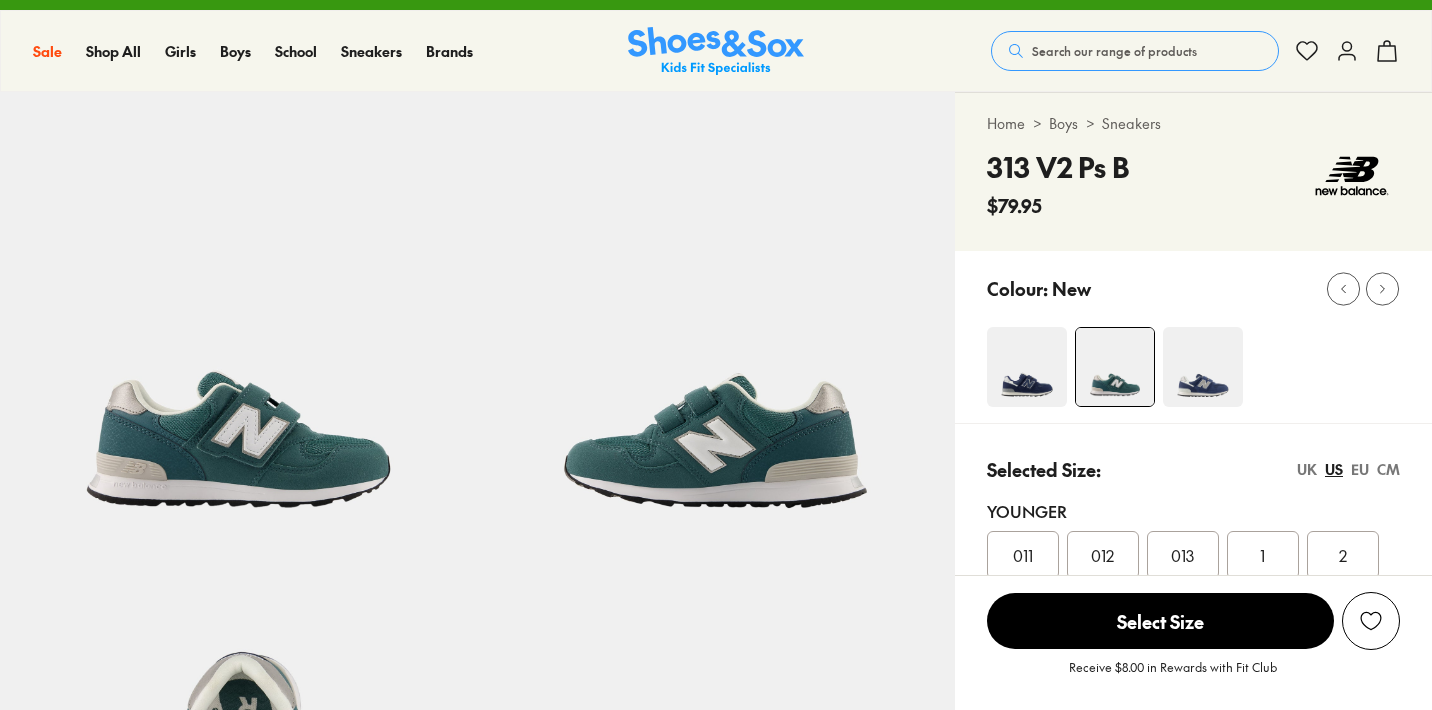 scroll, scrollTop: 384, scrollLeft: 0, axis: vertical 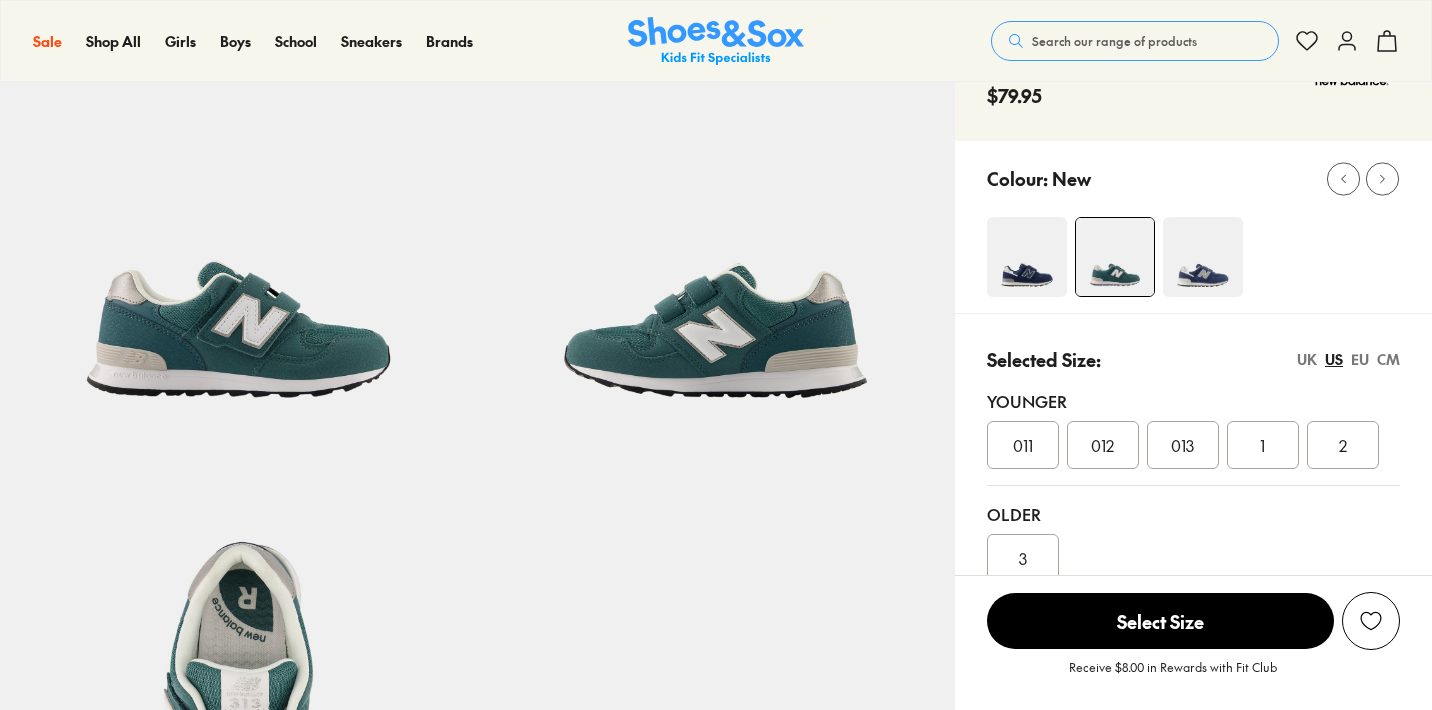 select on "*" 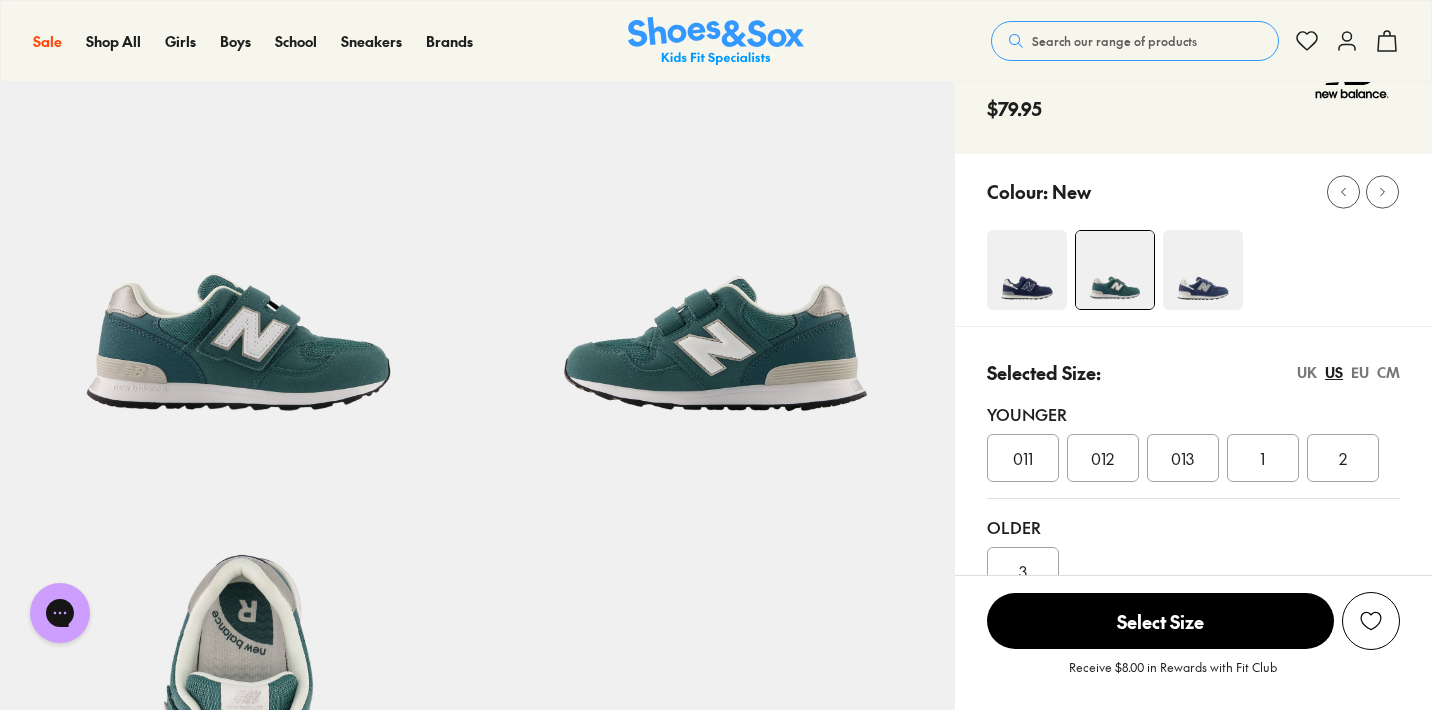 scroll, scrollTop: 0, scrollLeft: 0, axis: both 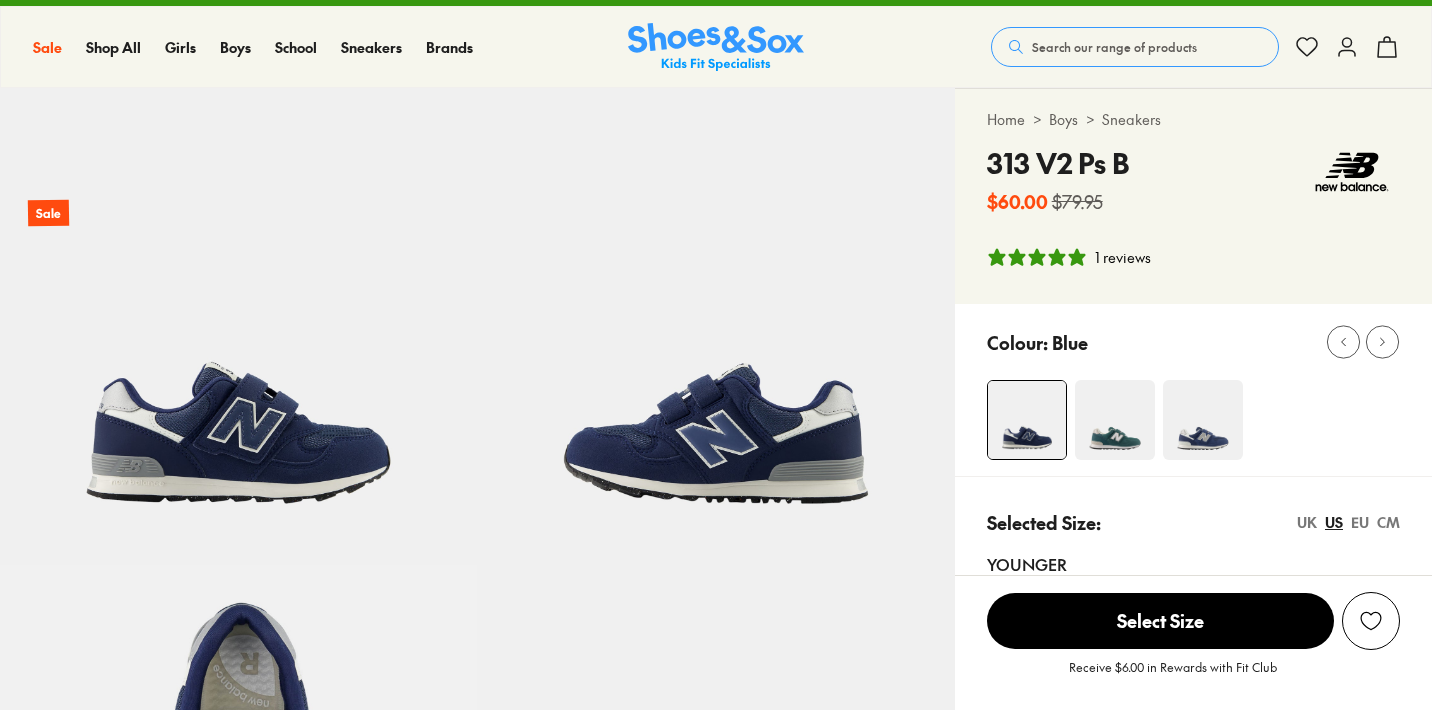 select on "*" 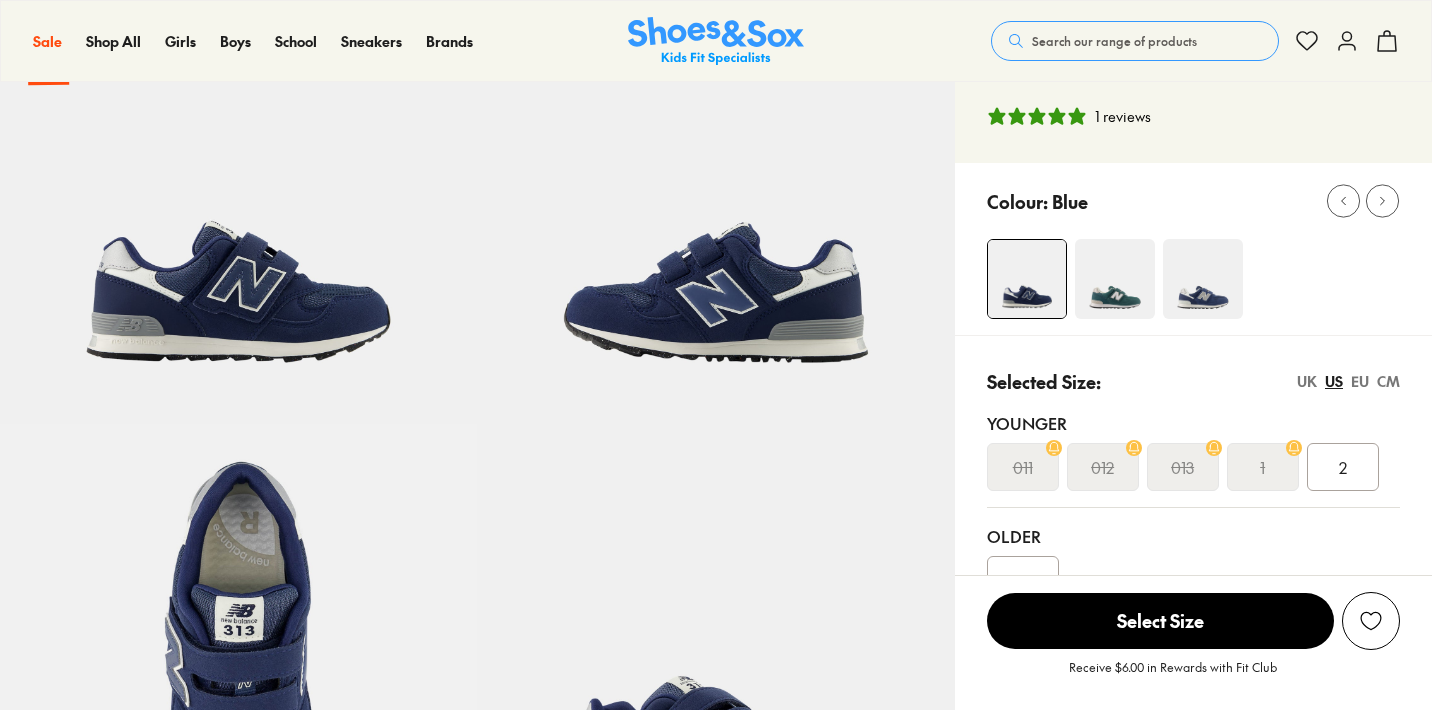 scroll, scrollTop: 0, scrollLeft: 0, axis: both 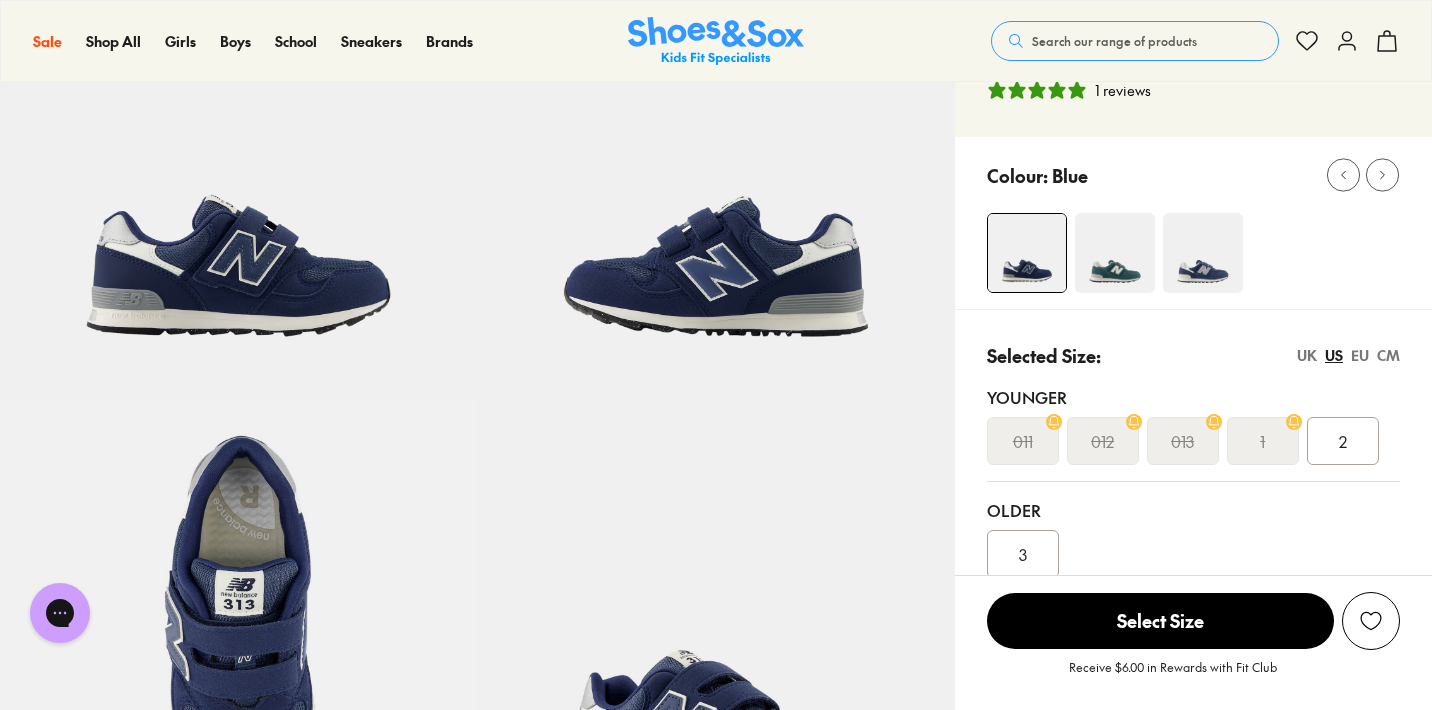 click at bounding box center (1203, 253) 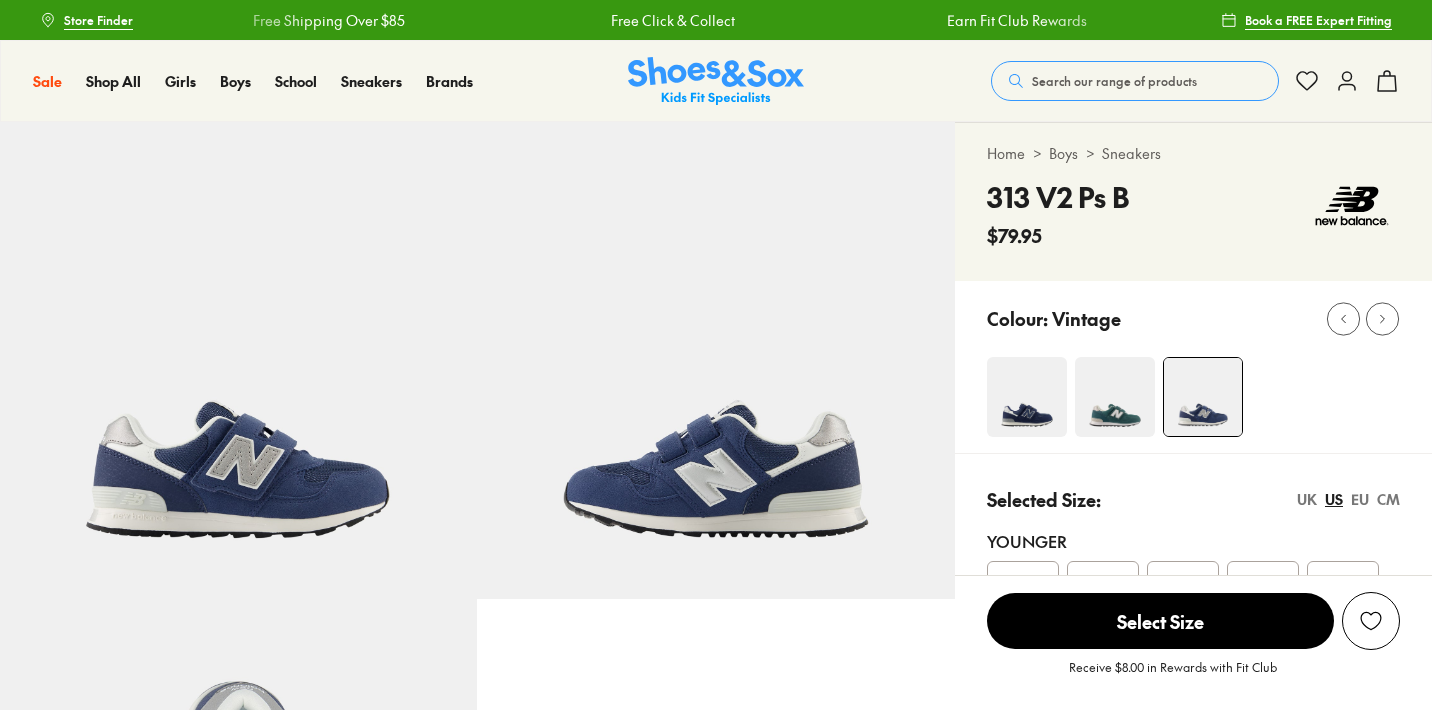 scroll, scrollTop: 0, scrollLeft: 0, axis: both 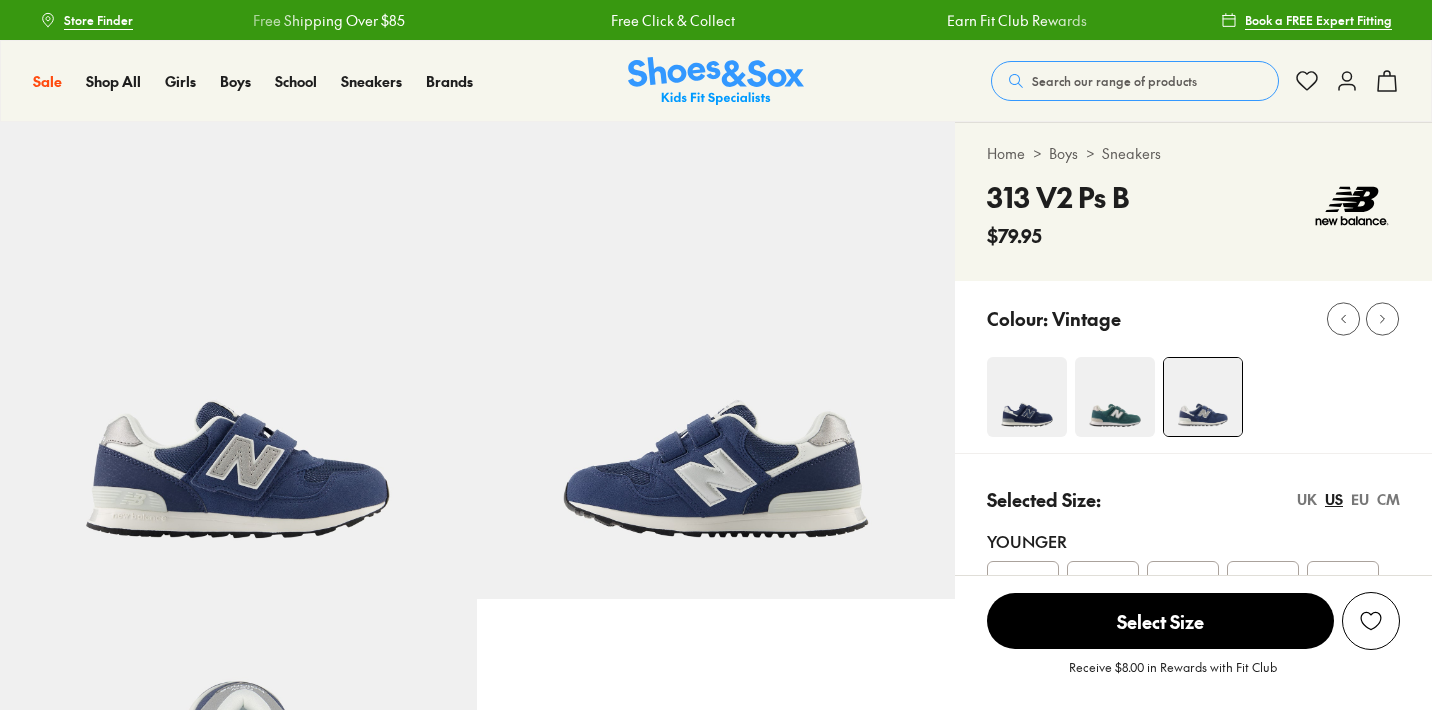 click at bounding box center (1115, 397) 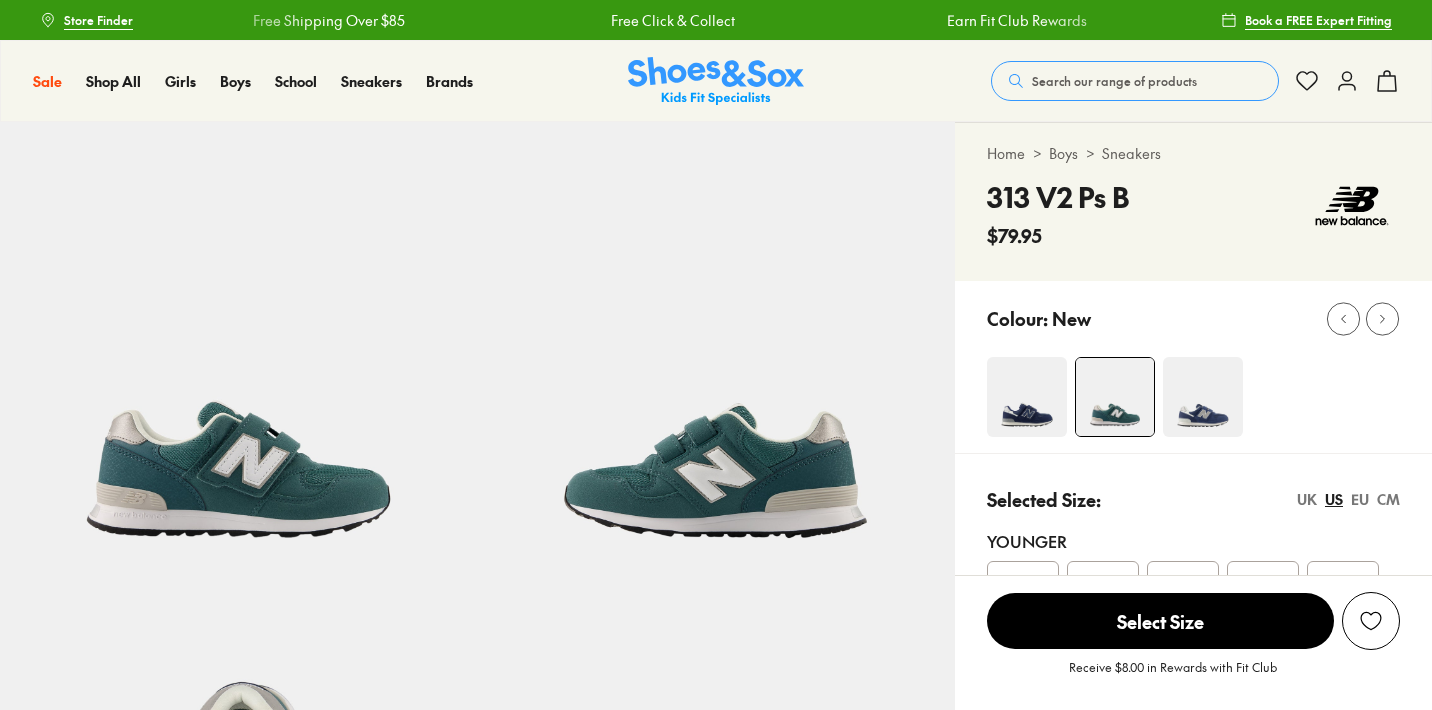 click at bounding box center [1027, 397] 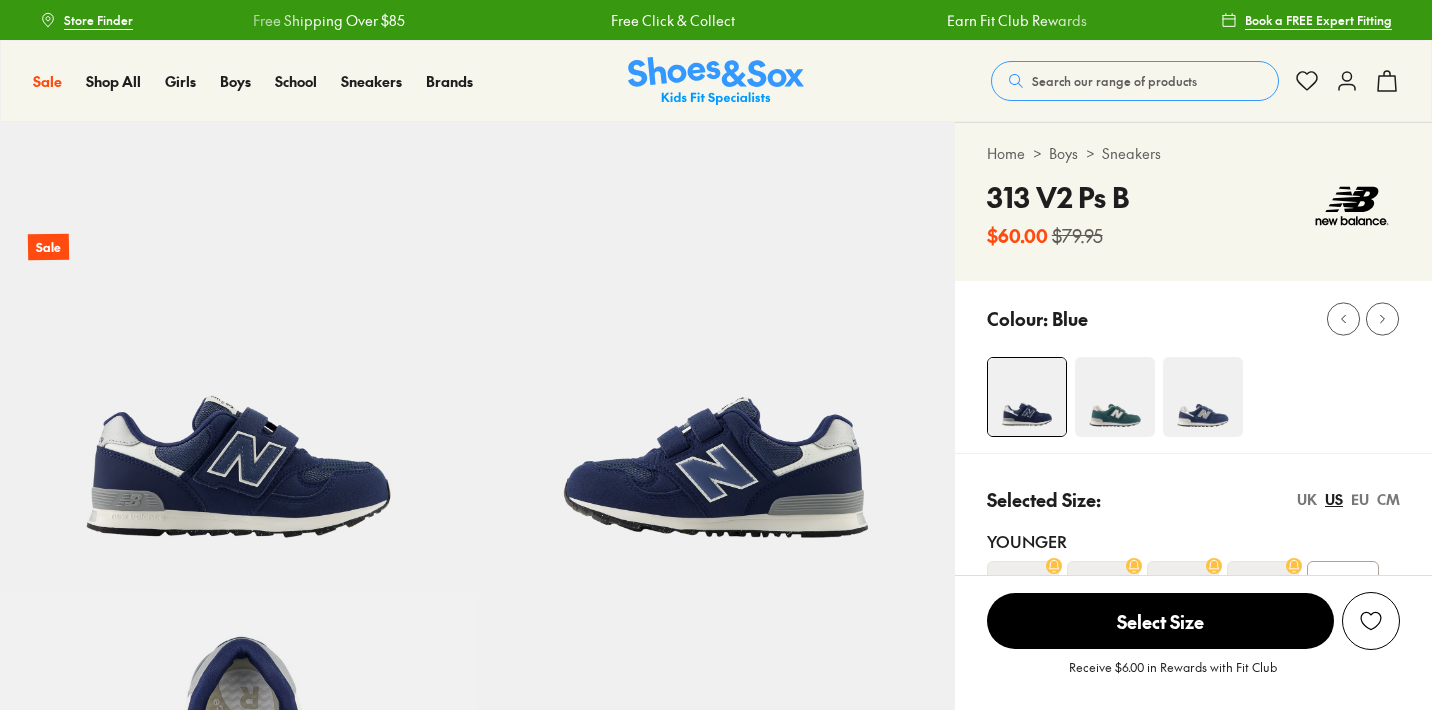 scroll, scrollTop: 0, scrollLeft: 0, axis: both 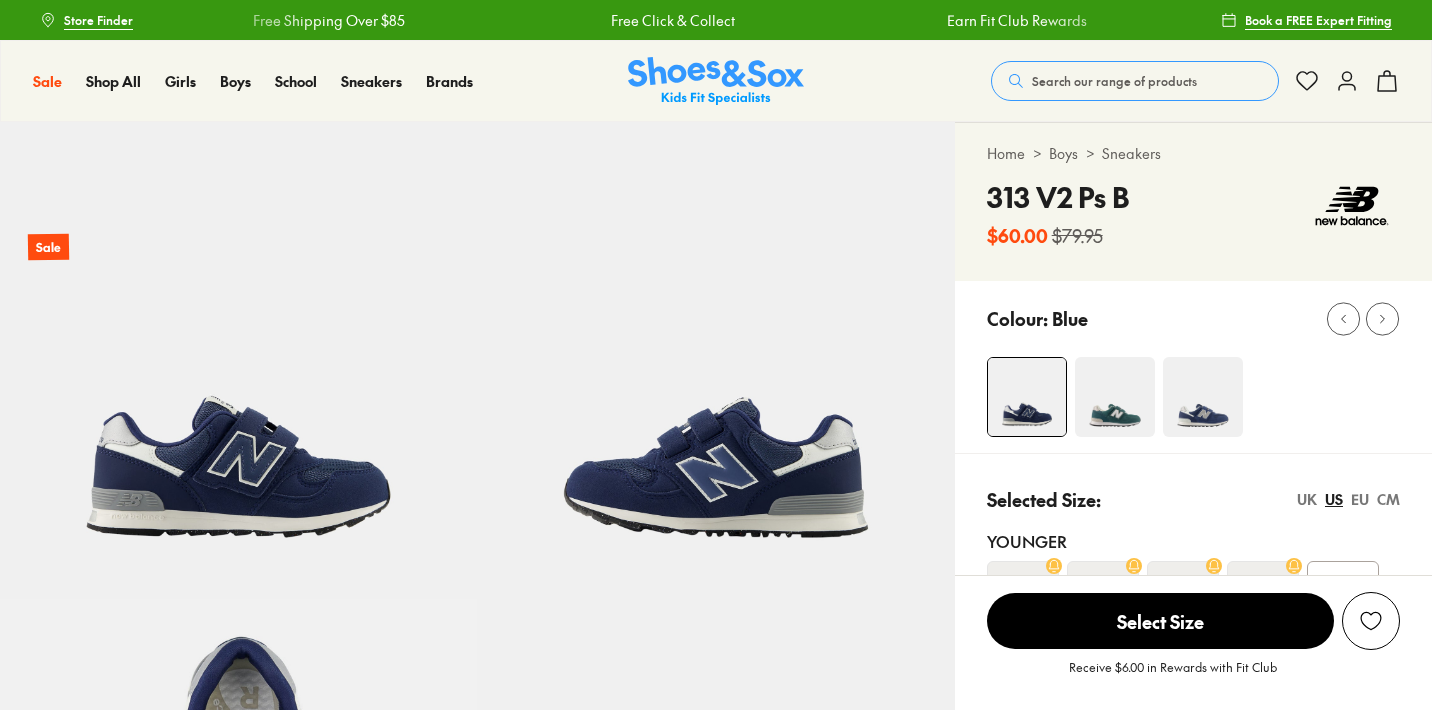 select on "*" 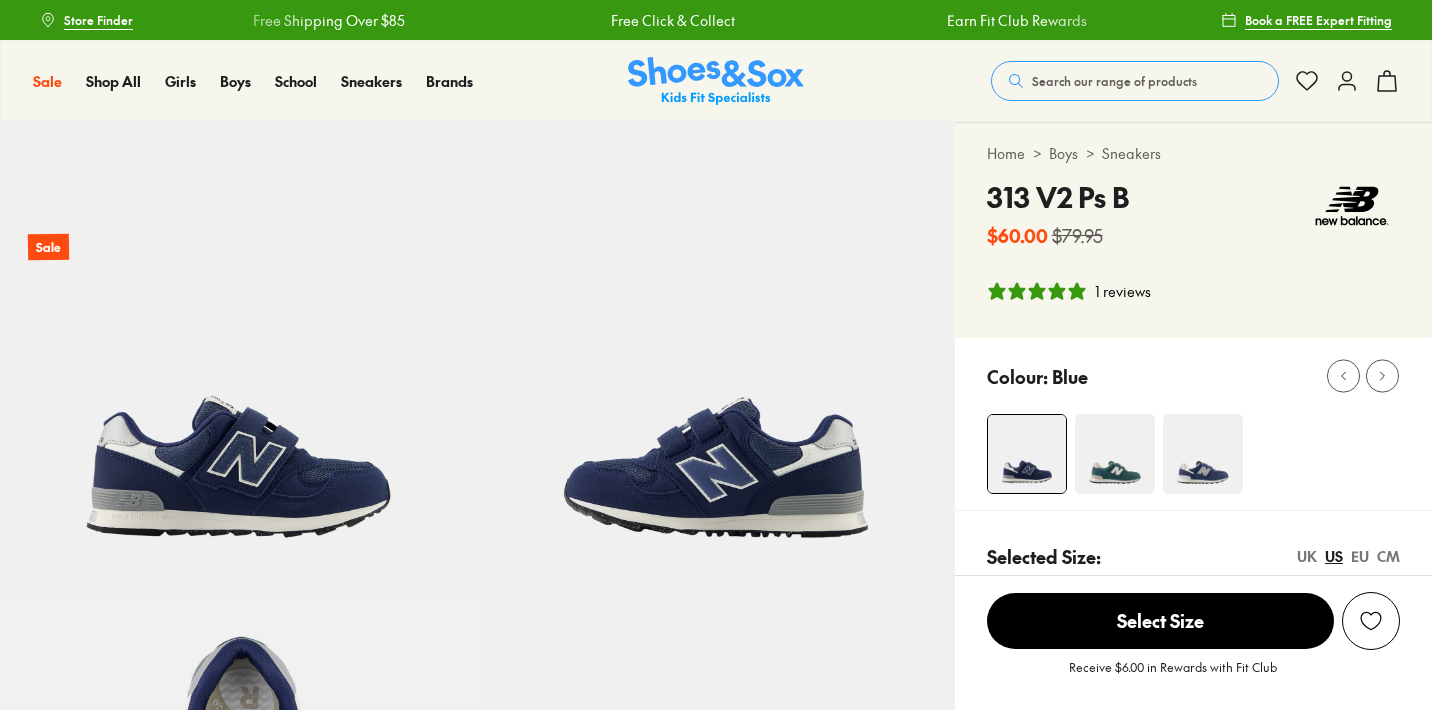 scroll, scrollTop: 42, scrollLeft: 0, axis: vertical 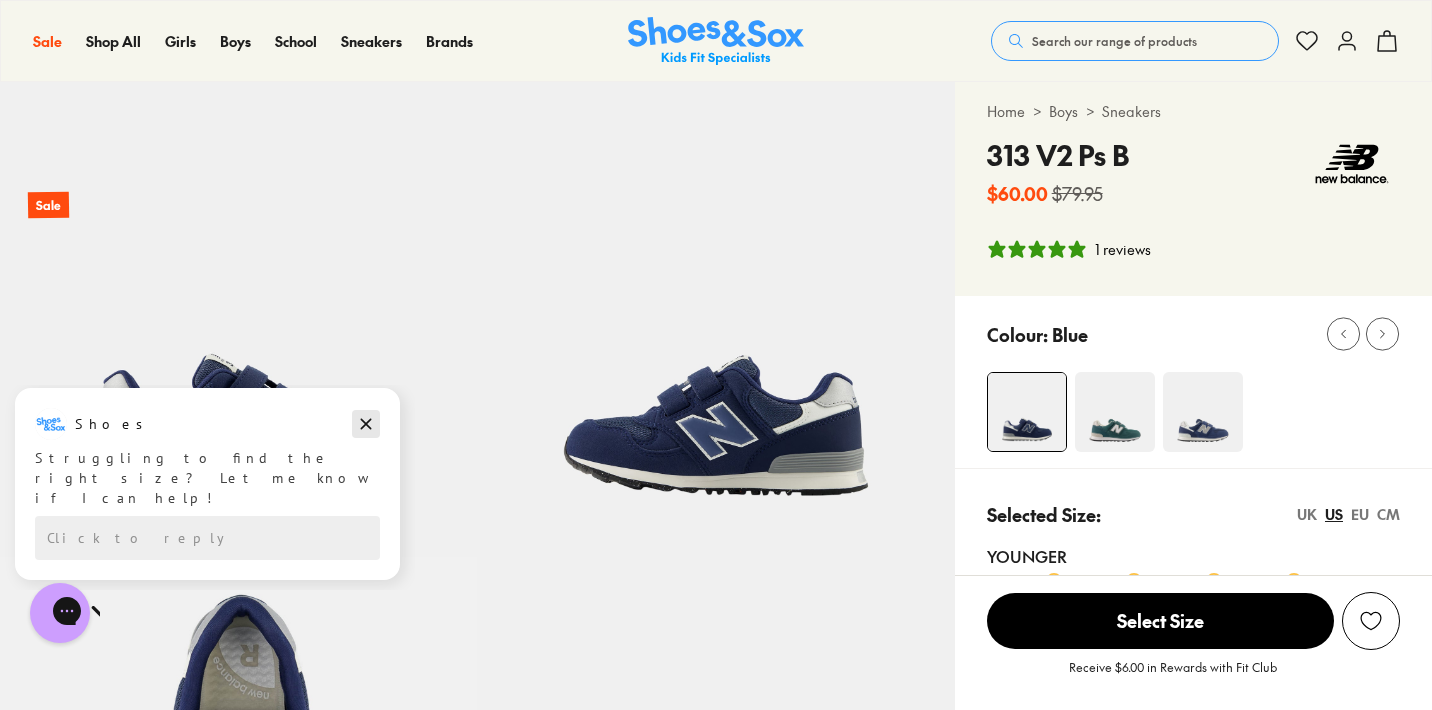 click 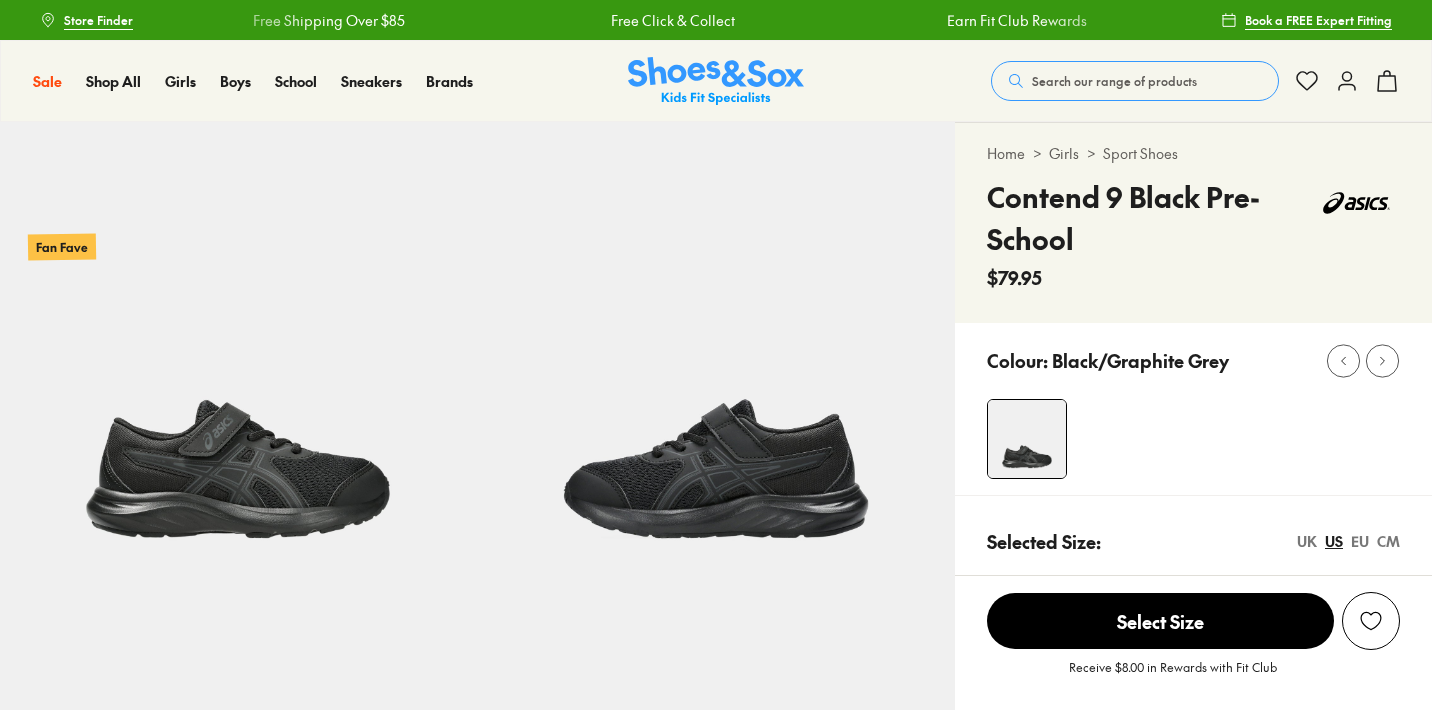 select on "*" 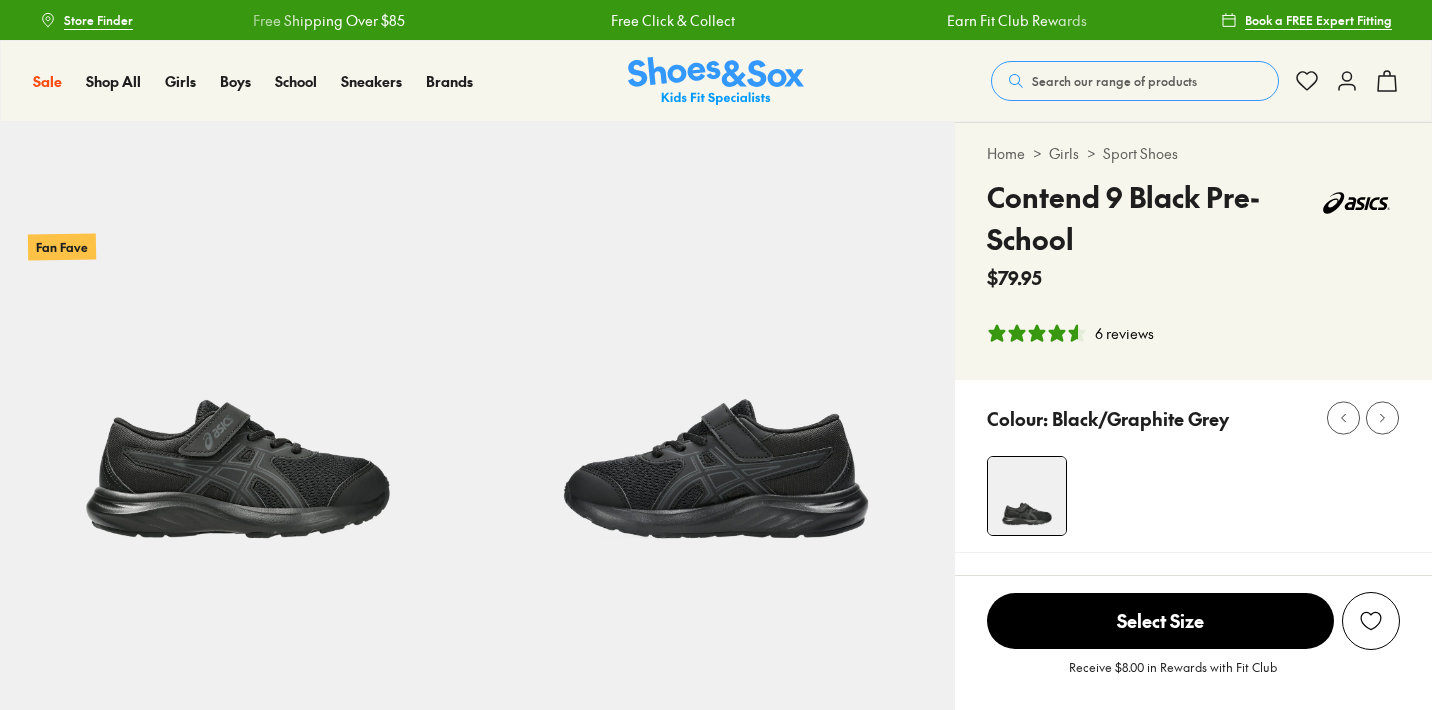 scroll, scrollTop: 0, scrollLeft: 0, axis: both 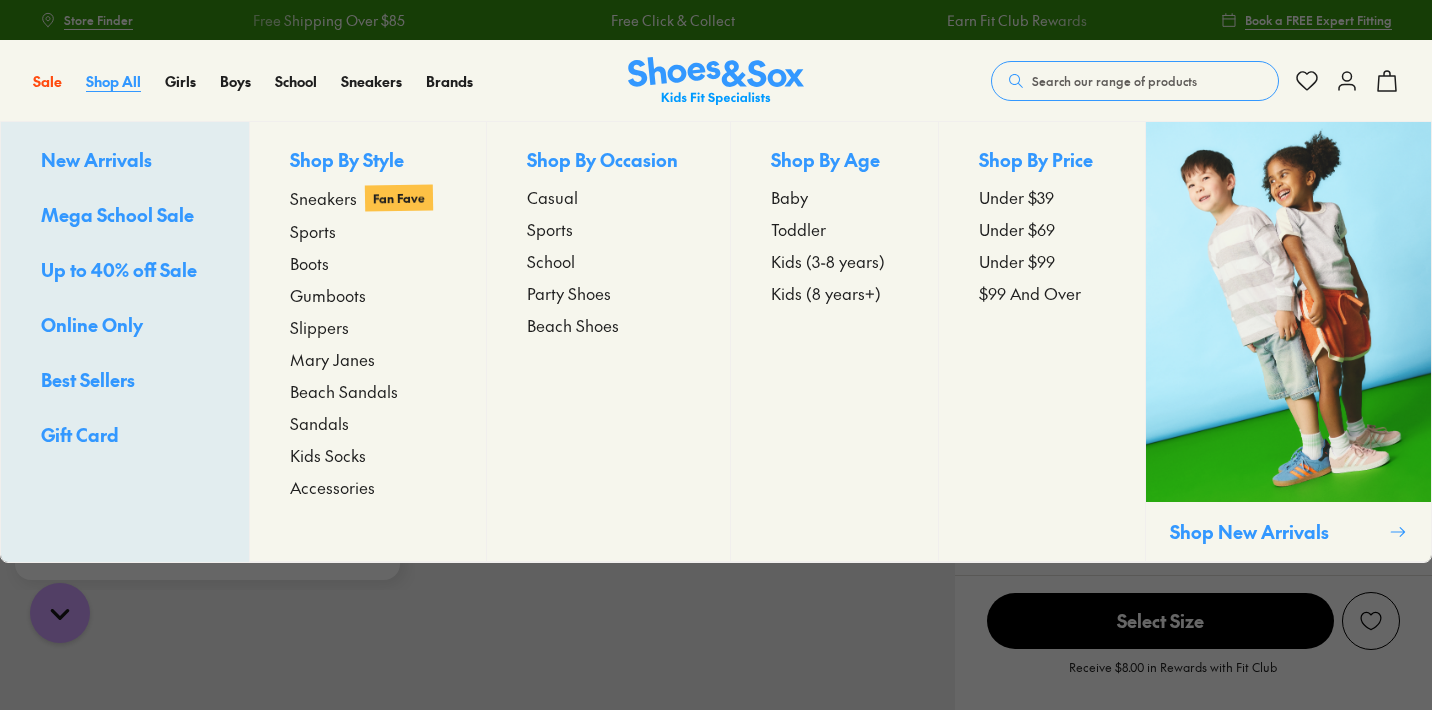click on "Shop All" at bounding box center (113, 81) 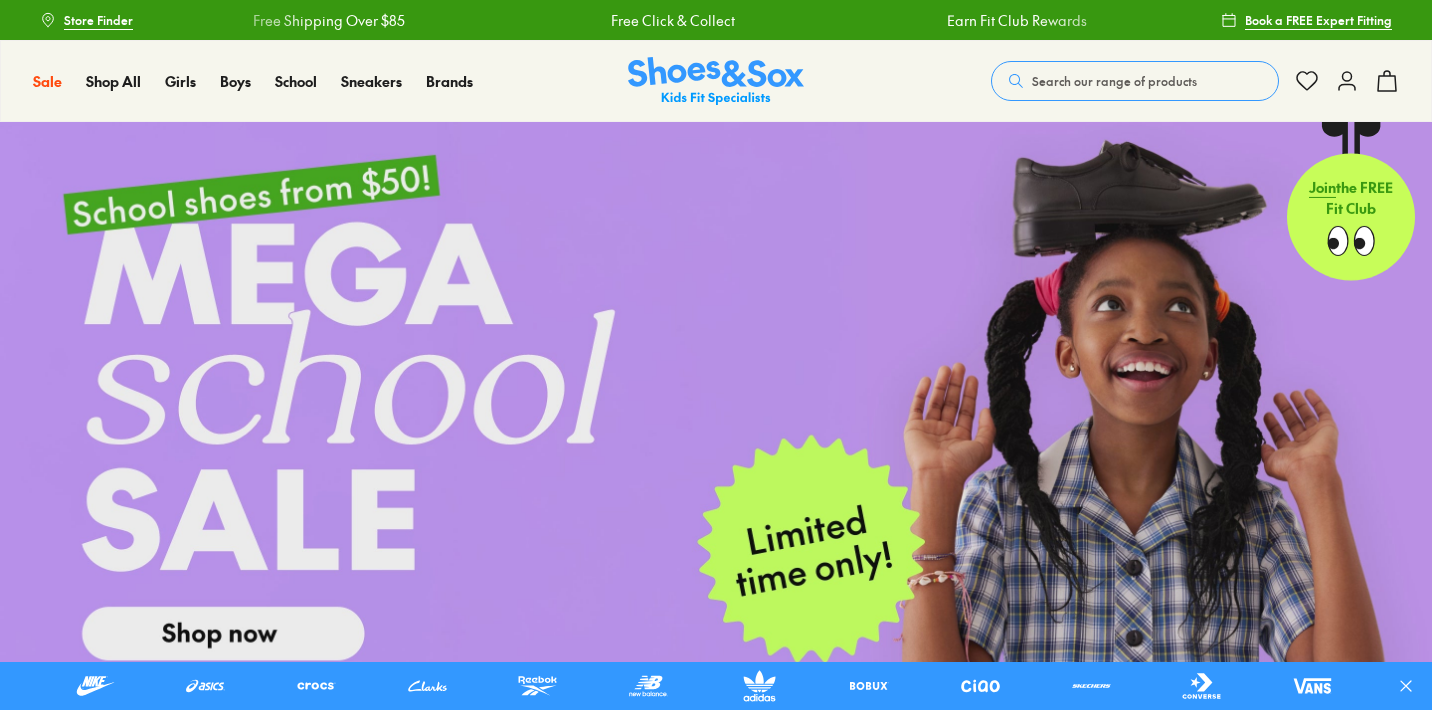 scroll, scrollTop: 0, scrollLeft: 0, axis: both 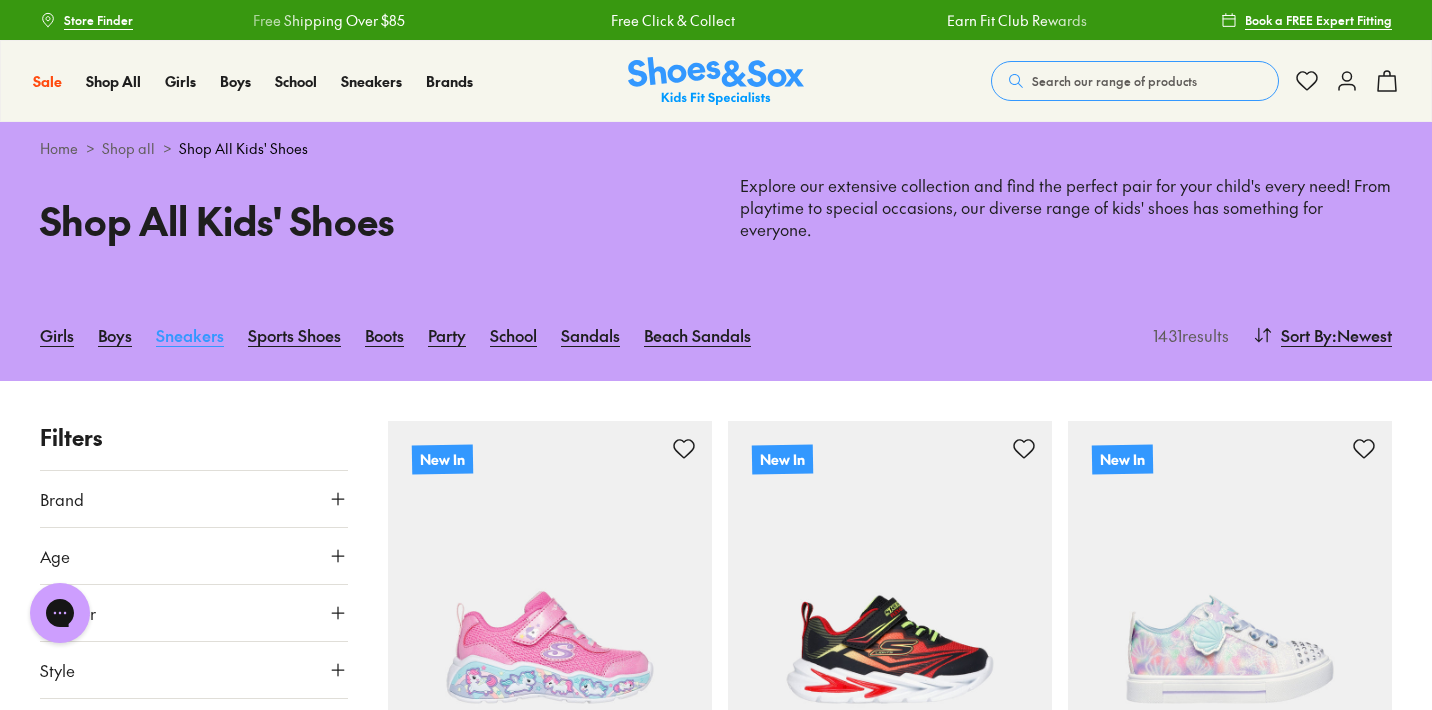 click on "Sneakers" at bounding box center [190, 335] 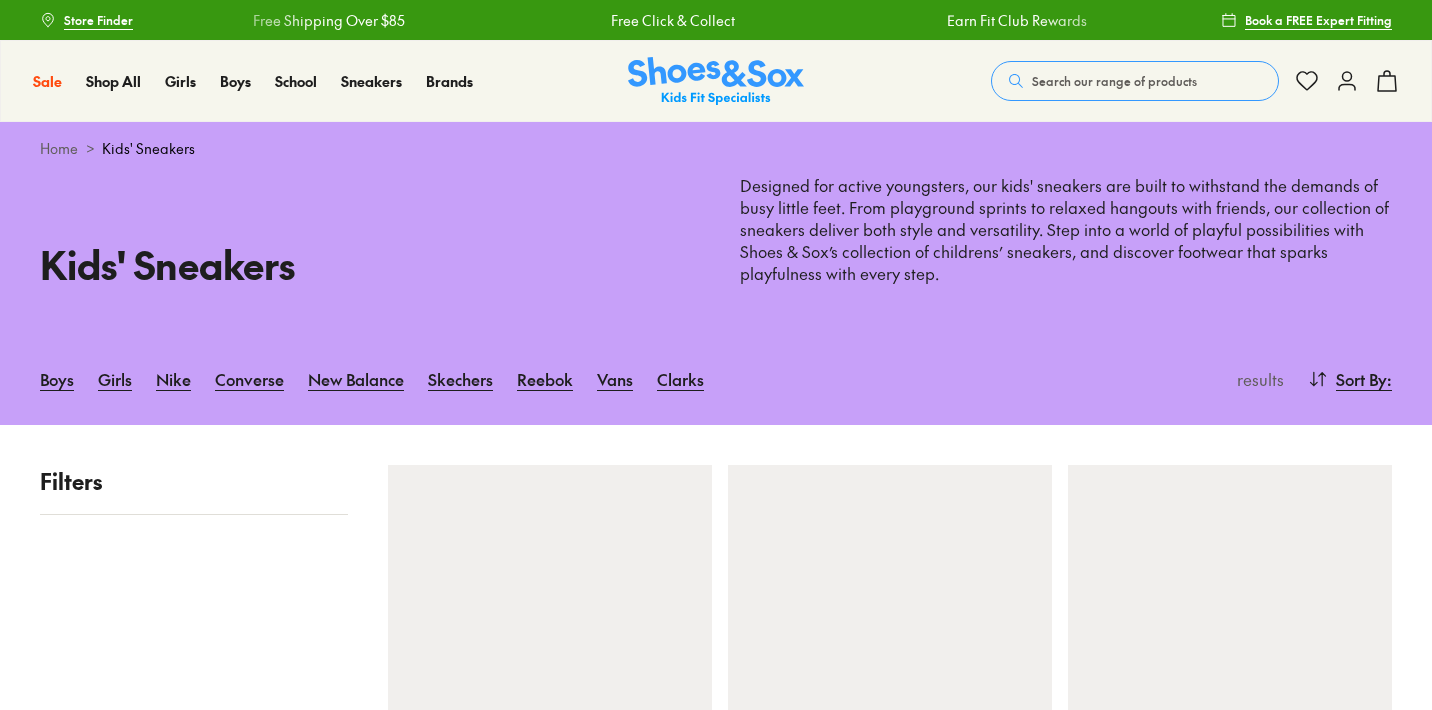 scroll, scrollTop: 0, scrollLeft: 0, axis: both 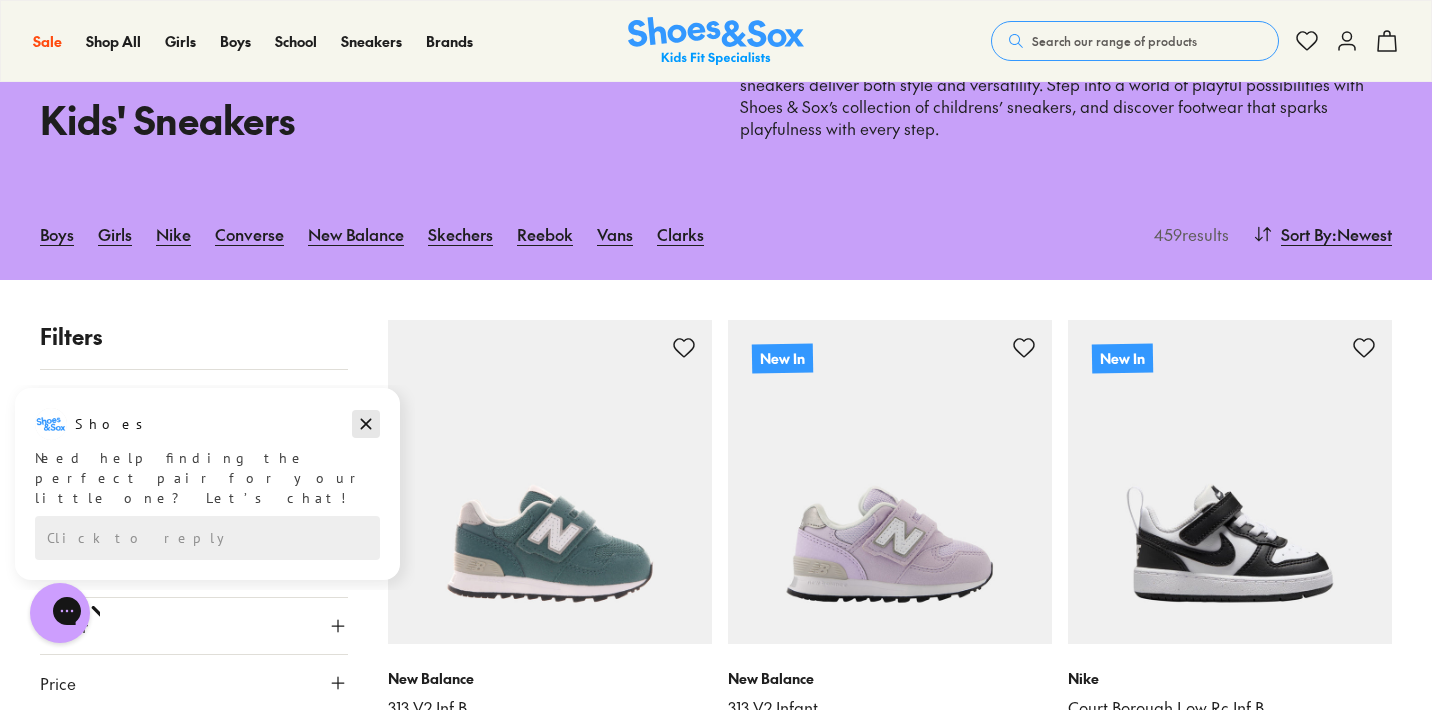 click 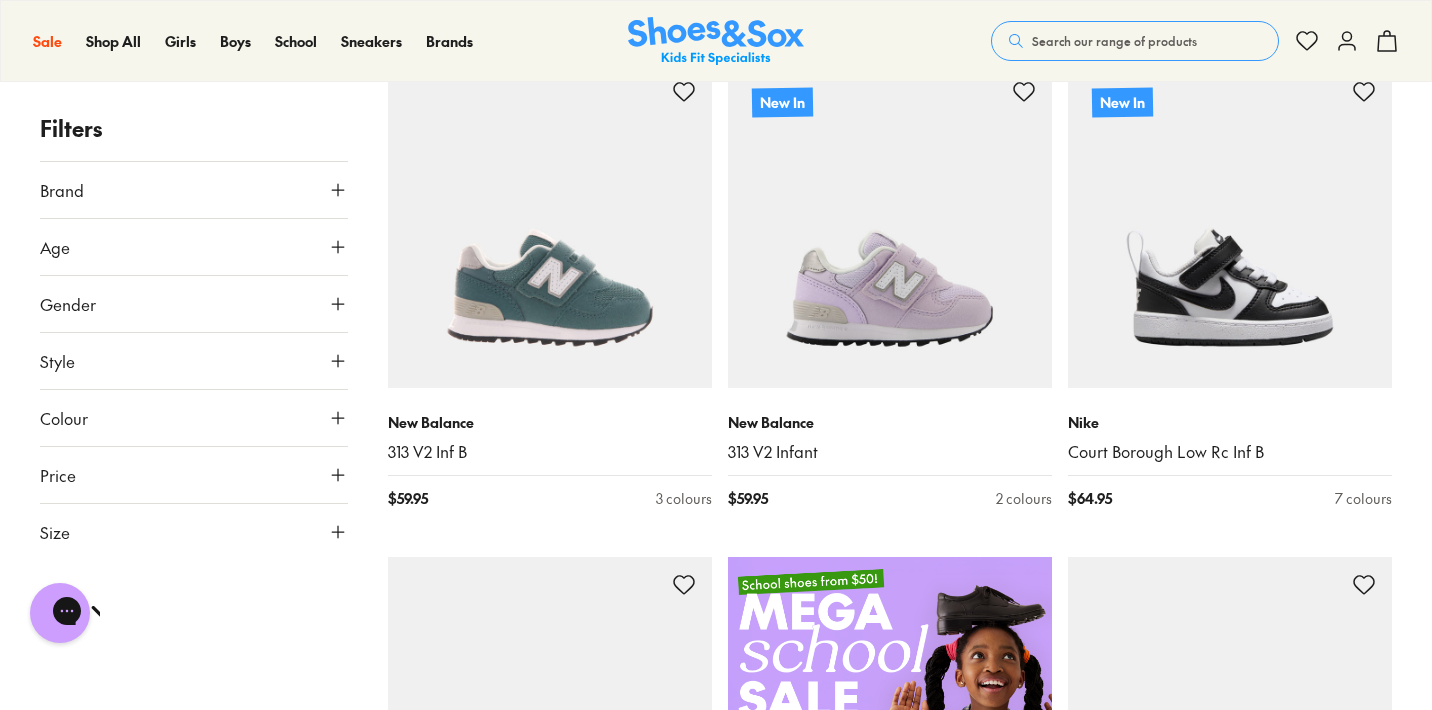 scroll, scrollTop: 405, scrollLeft: 0, axis: vertical 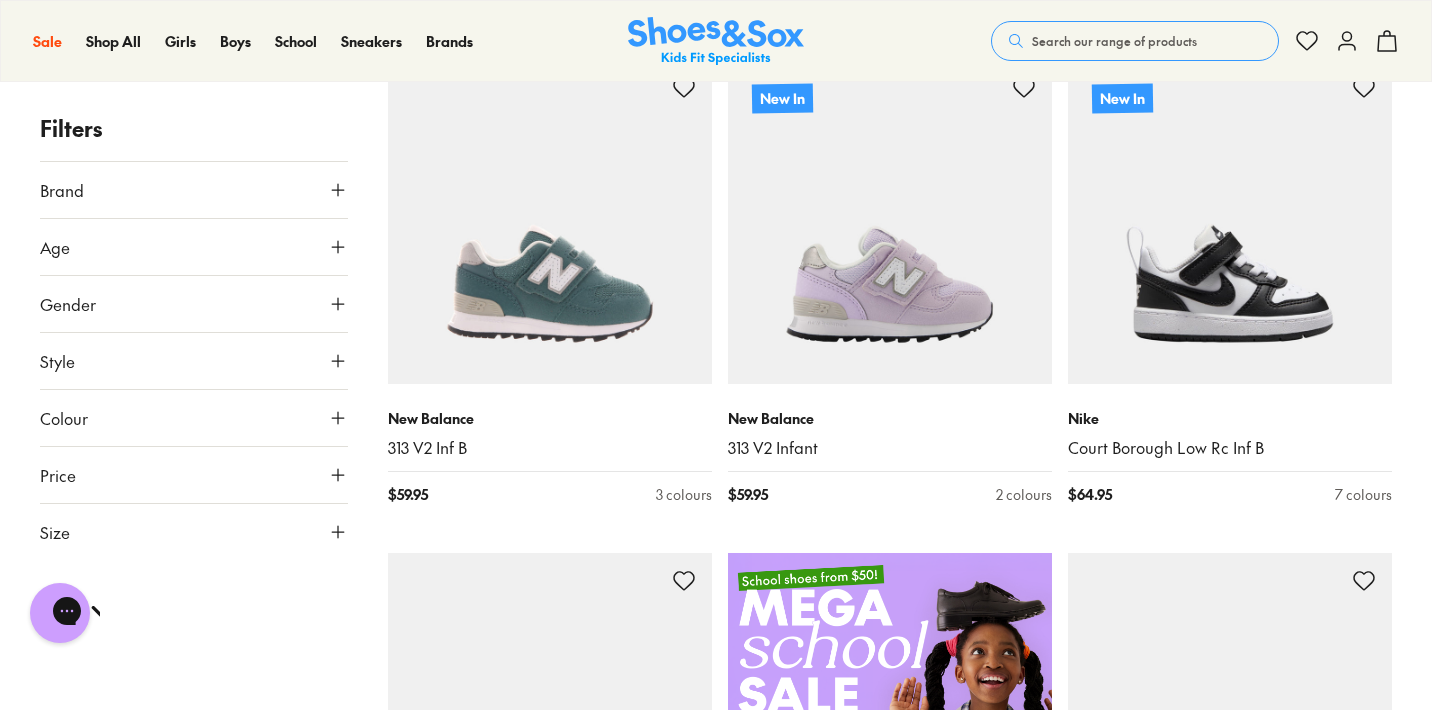 click 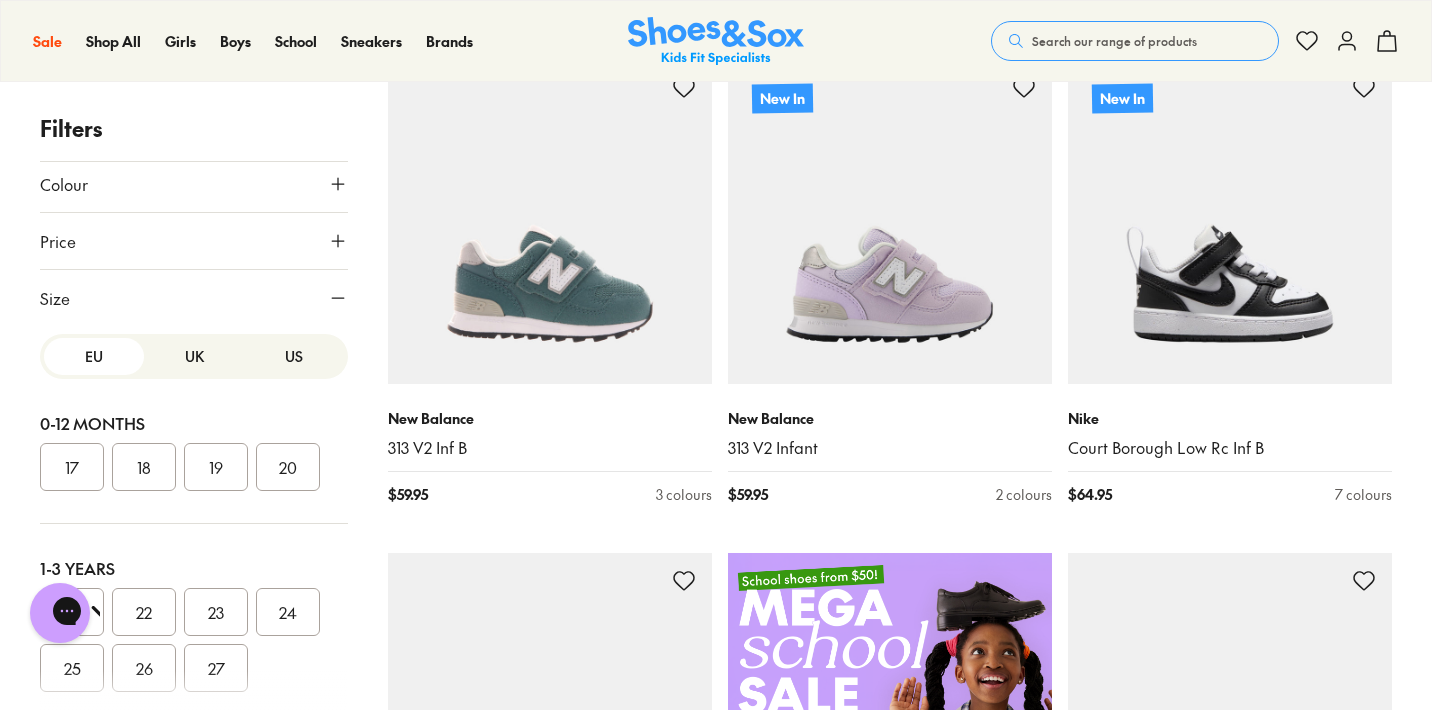 scroll, scrollTop: 233, scrollLeft: 0, axis: vertical 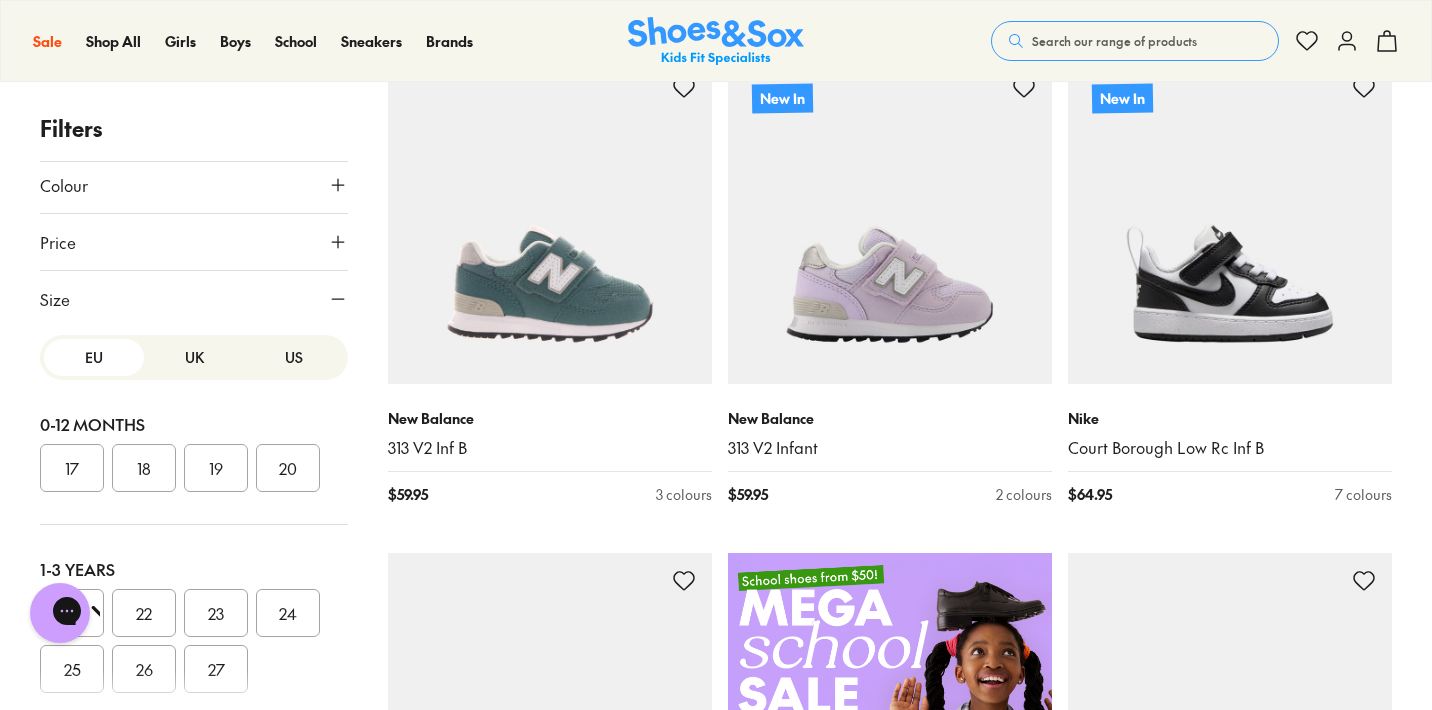 click on "US" at bounding box center (294, 357) 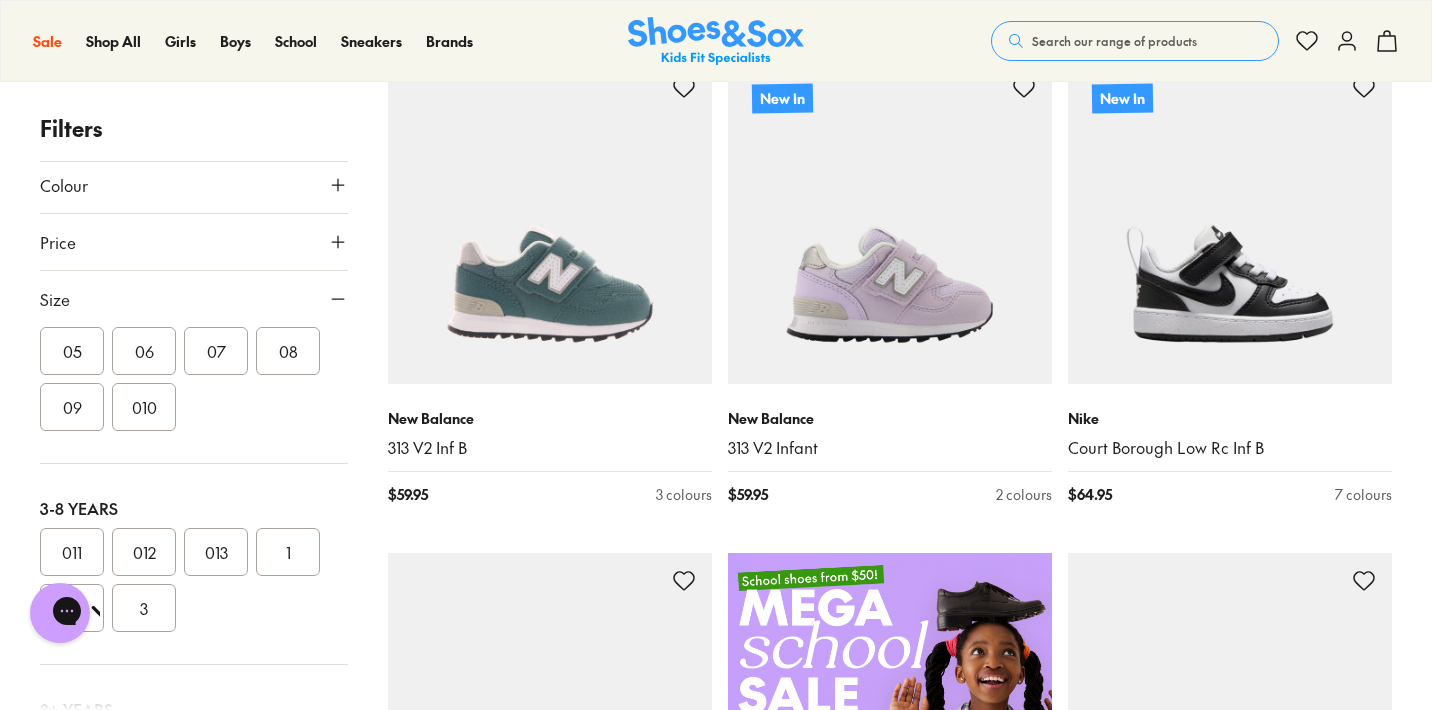 scroll, scrollTop: 397, scrollLeft: 0, axis: vertical 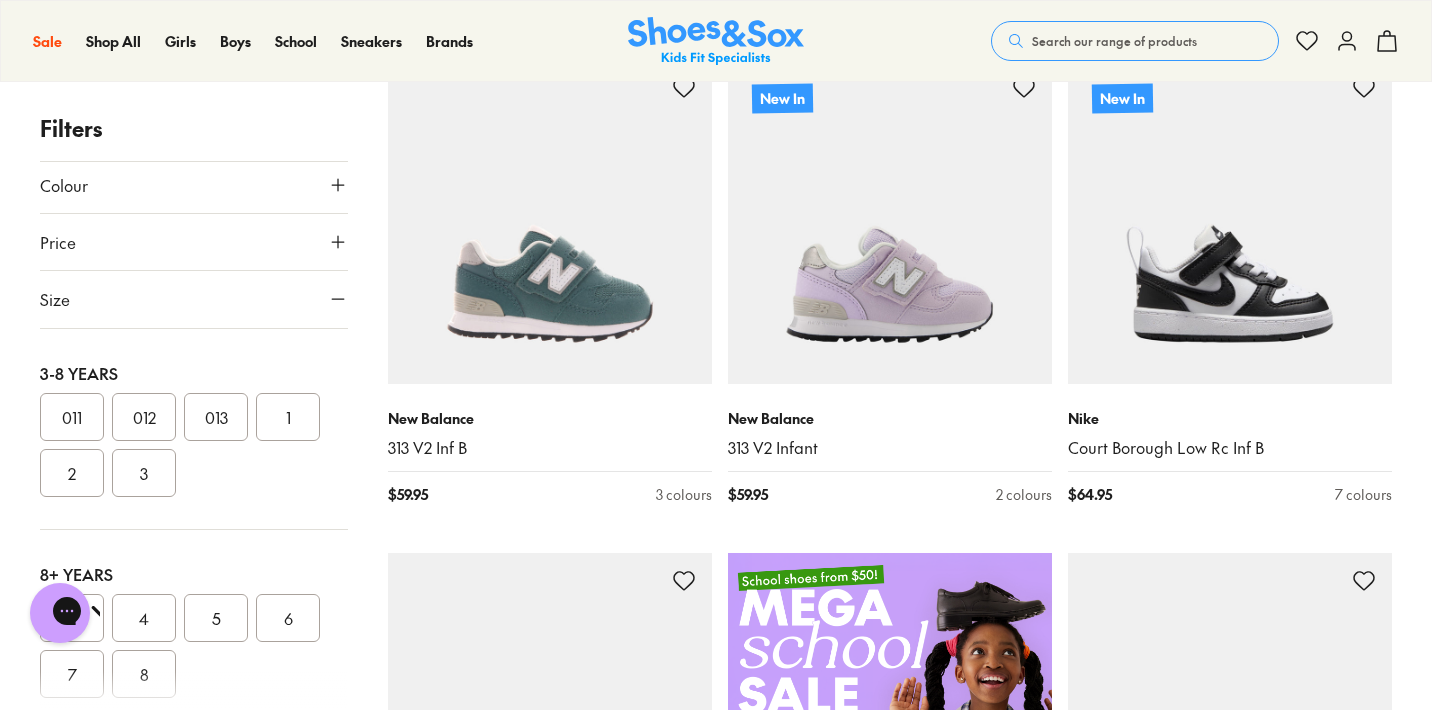 click on "1" at bounding box center [288, 417] 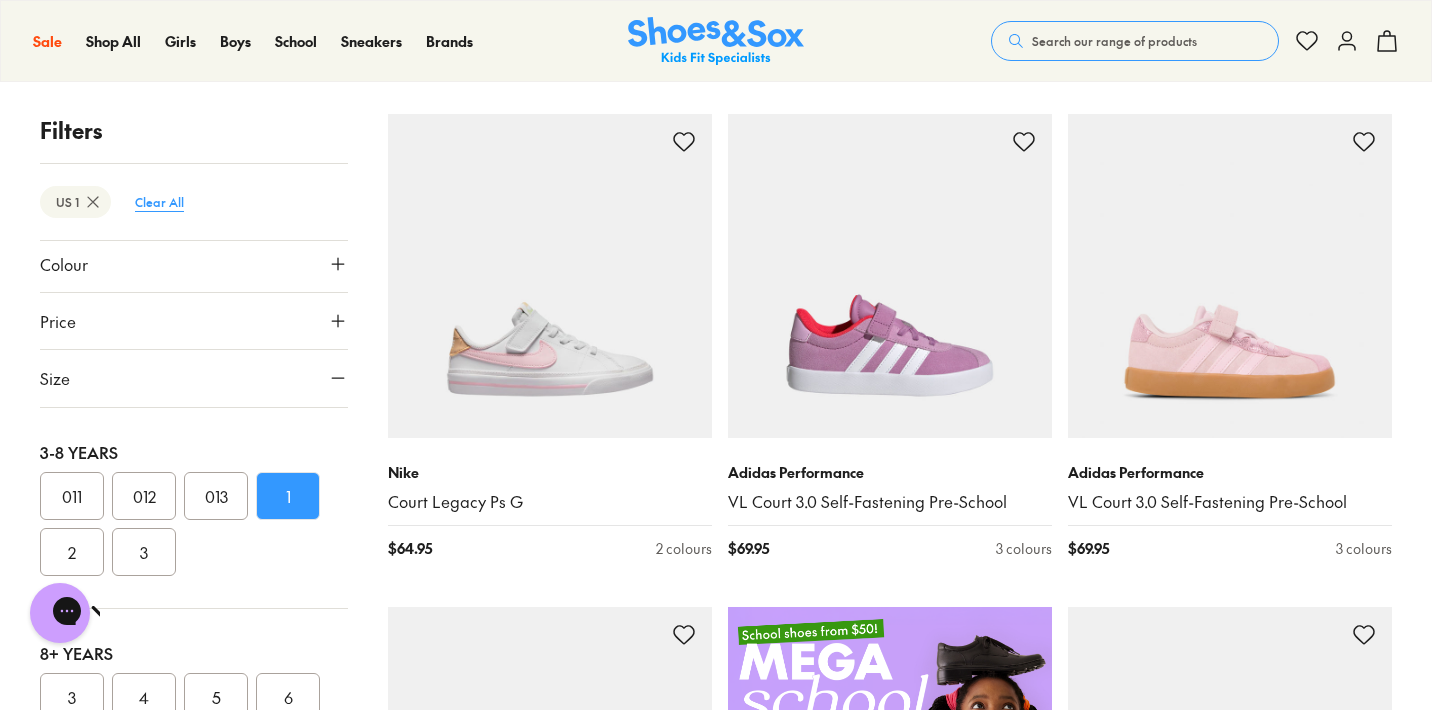 scroll, scrollTop: 364, scrollLeft: 0, axis: vertical 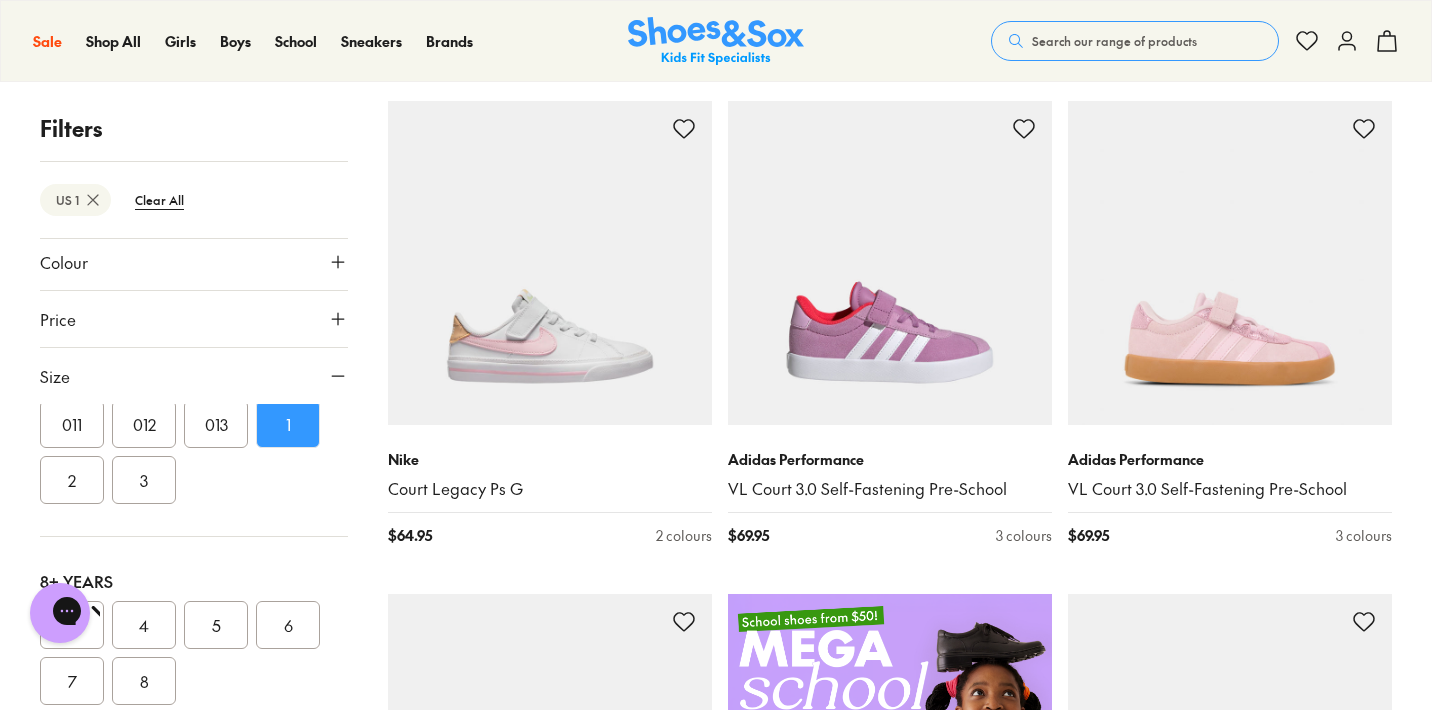 click on "2" at bounding box center [72, 480] 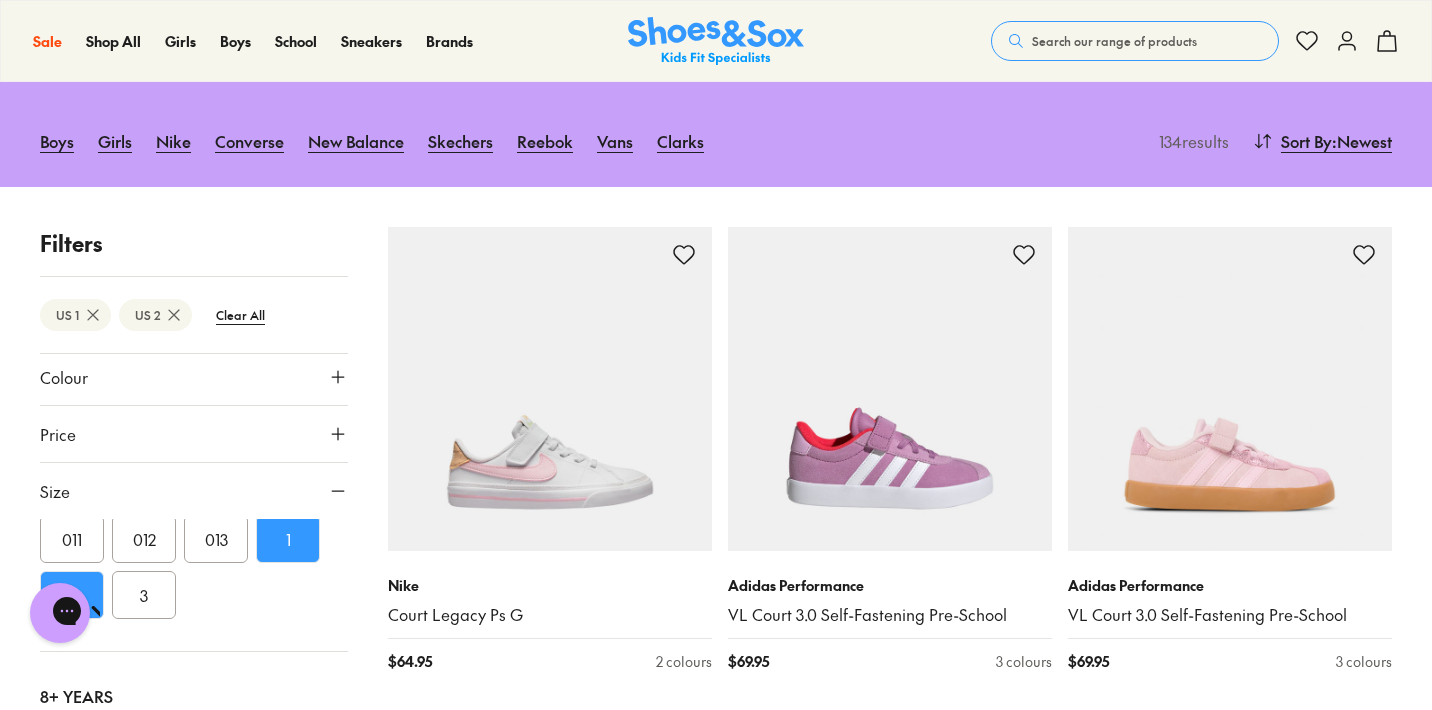 scroll, scrollTop: 250, scrollLeft: 0, axis: vertical 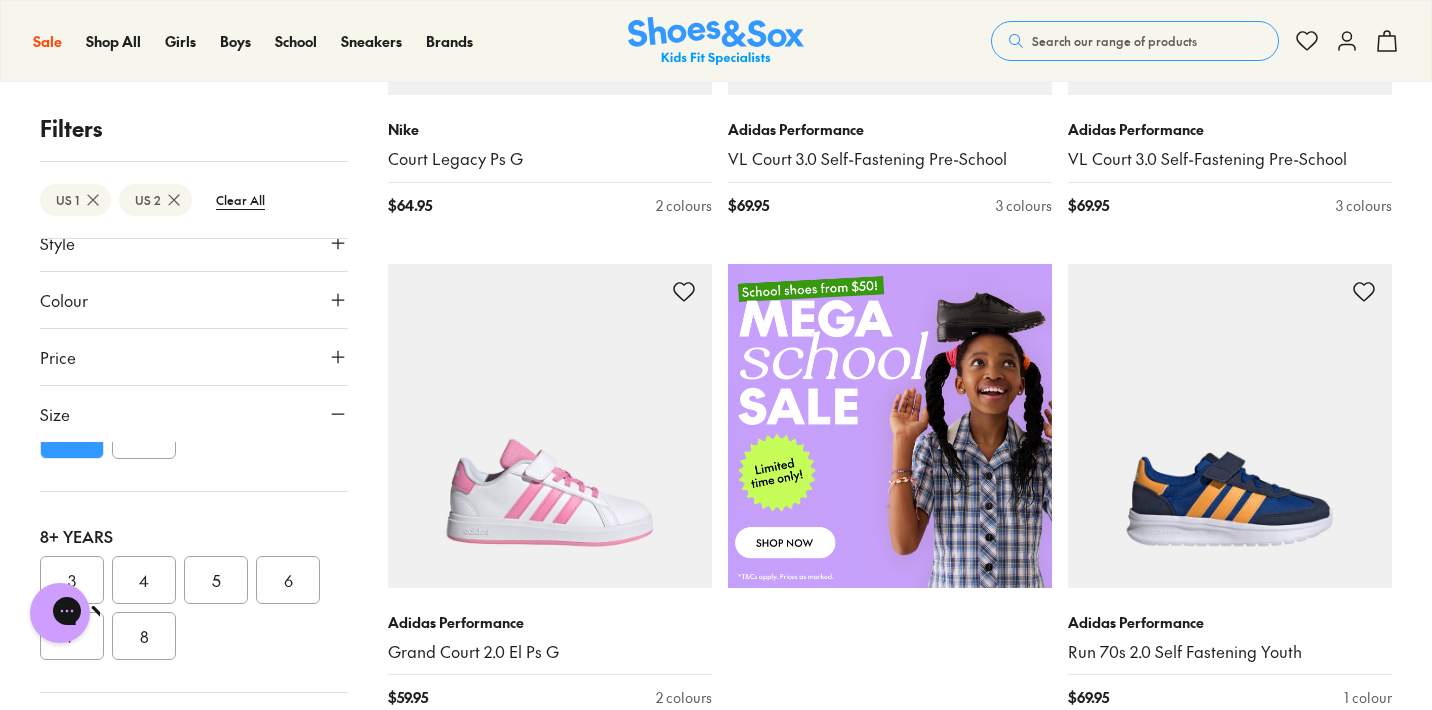 click 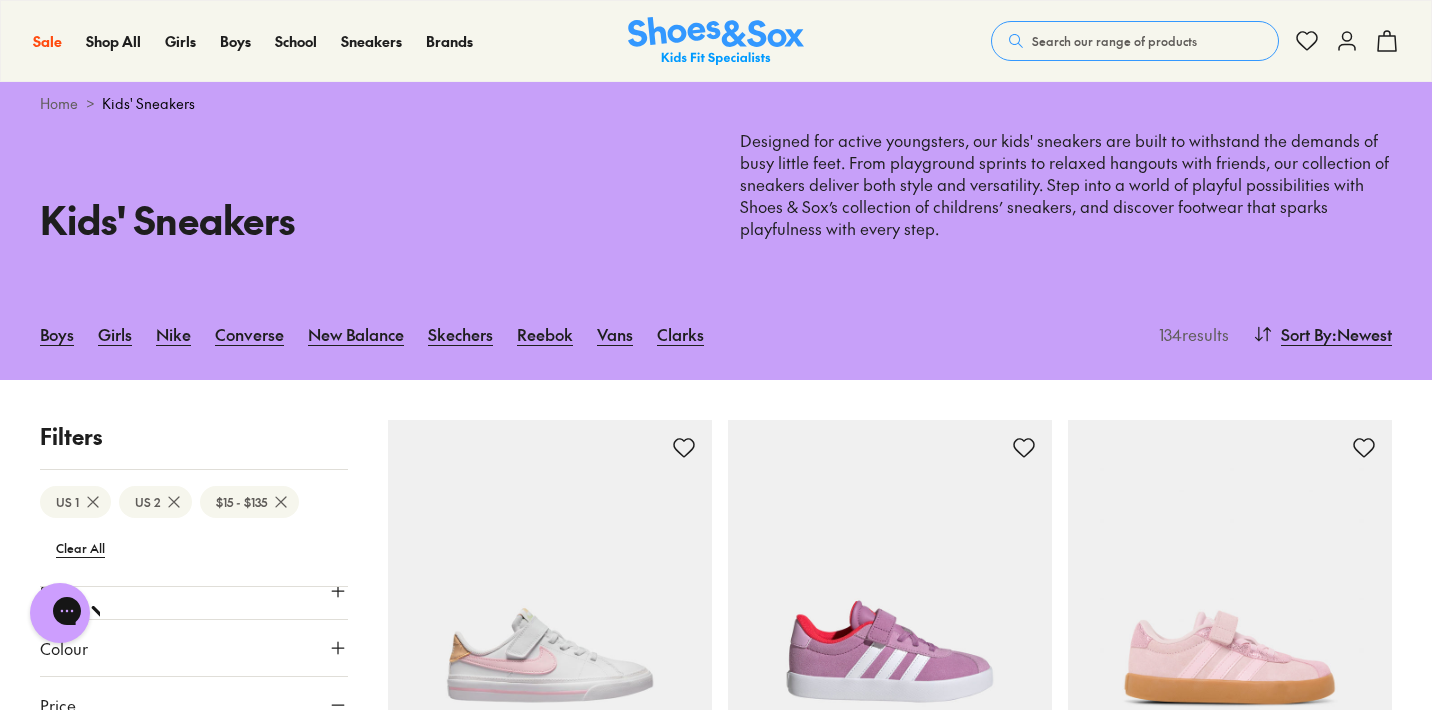 drag, startPoint x: 326, startPoint y: 433, endPoint x: 259, endPoint y: 429, distance: 67.11929 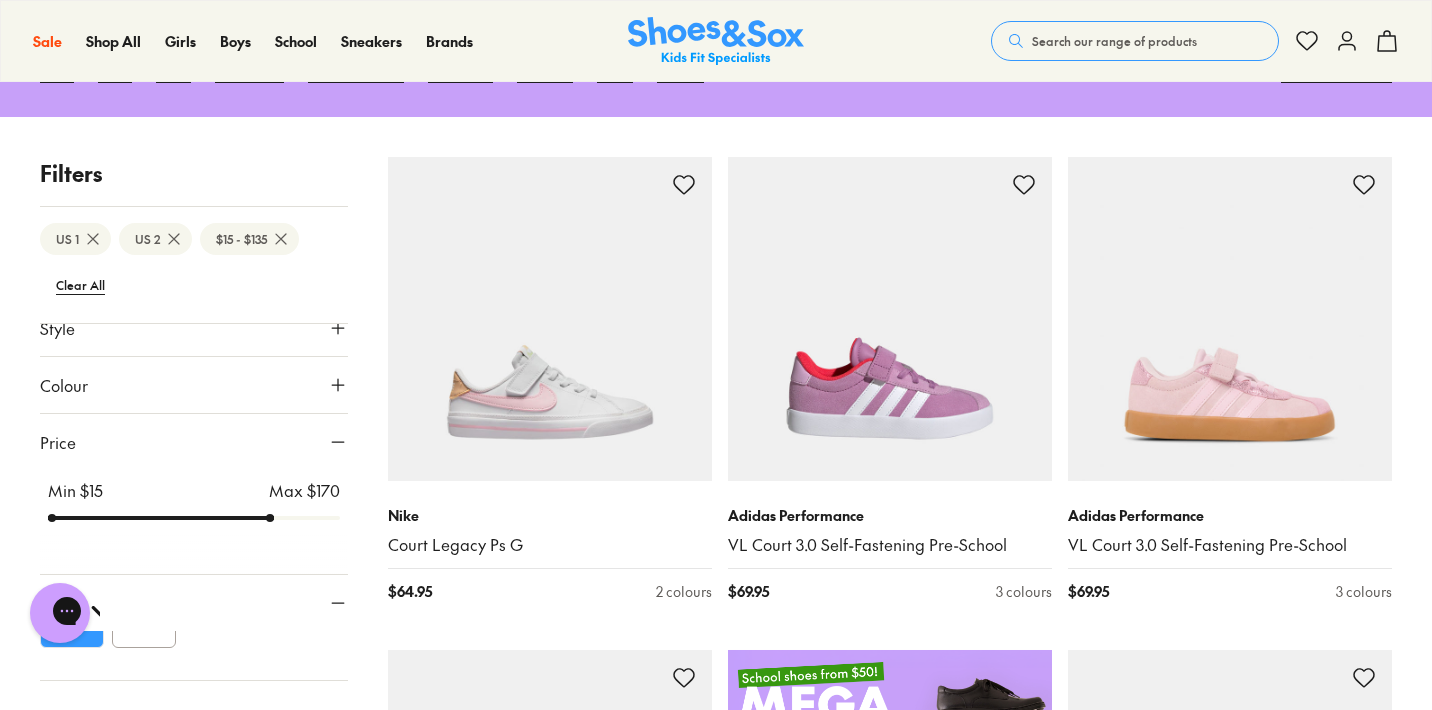 scroll, scrollTop: 311, scrollLeft: 0, axis: vertical 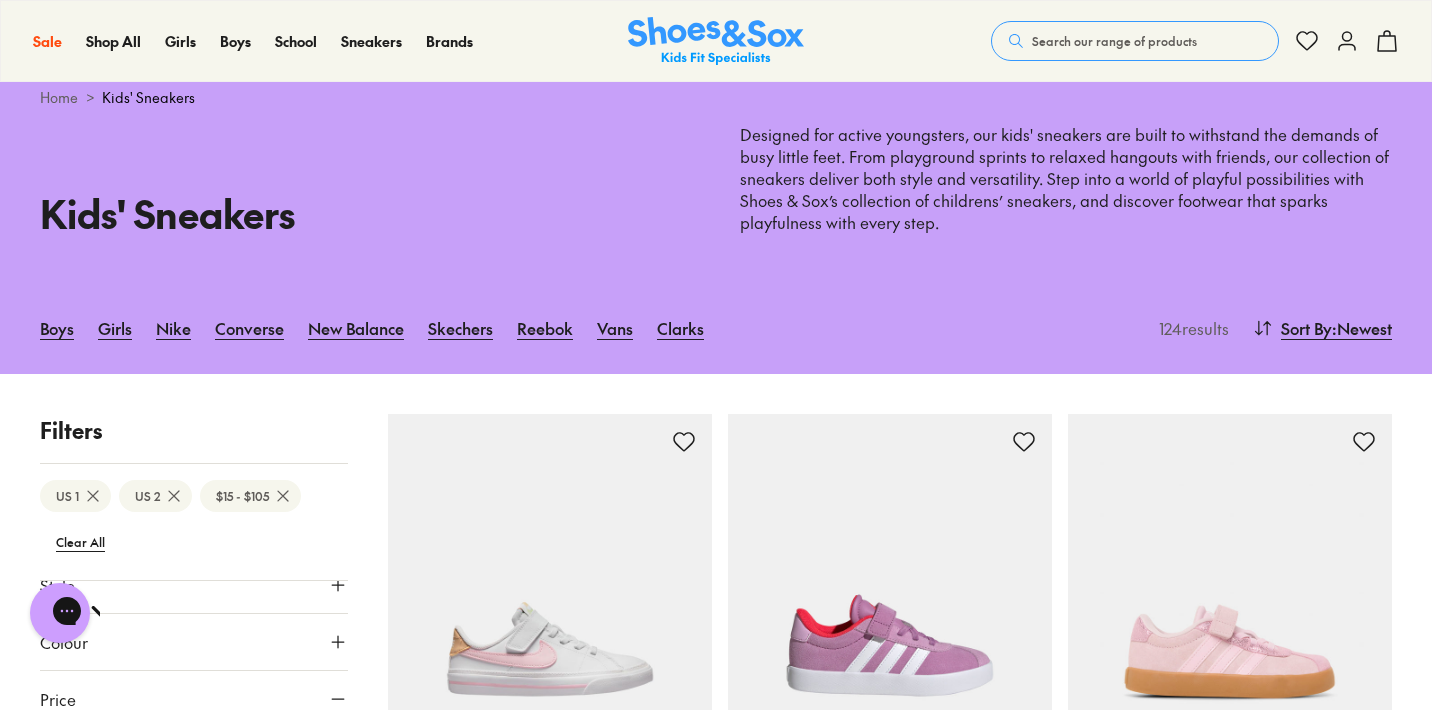 drag, startPoint x: 268, startPoint y: 521, endPoint x: 214, endPoint y: 535, distance: 55.7853 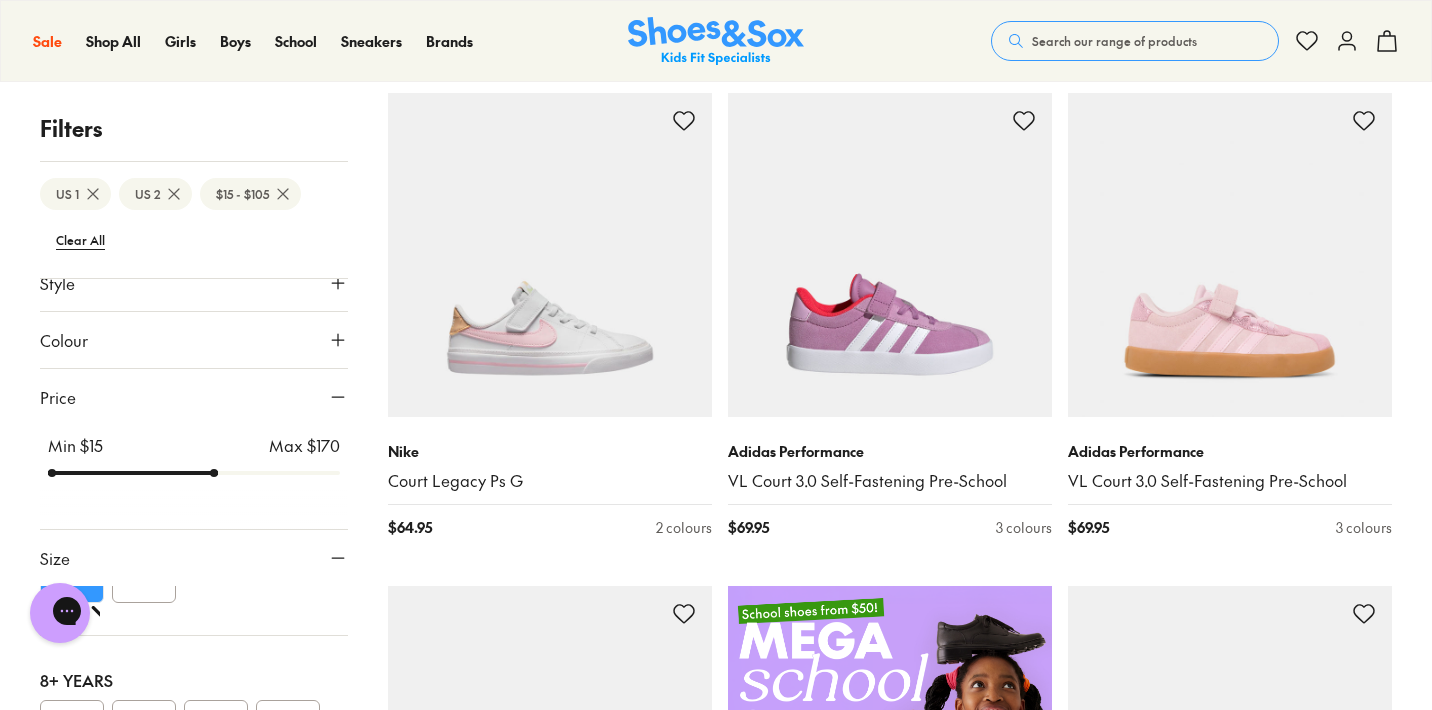 scroll, scrollTop: 379, scrollLeft: 0, axis: vertical 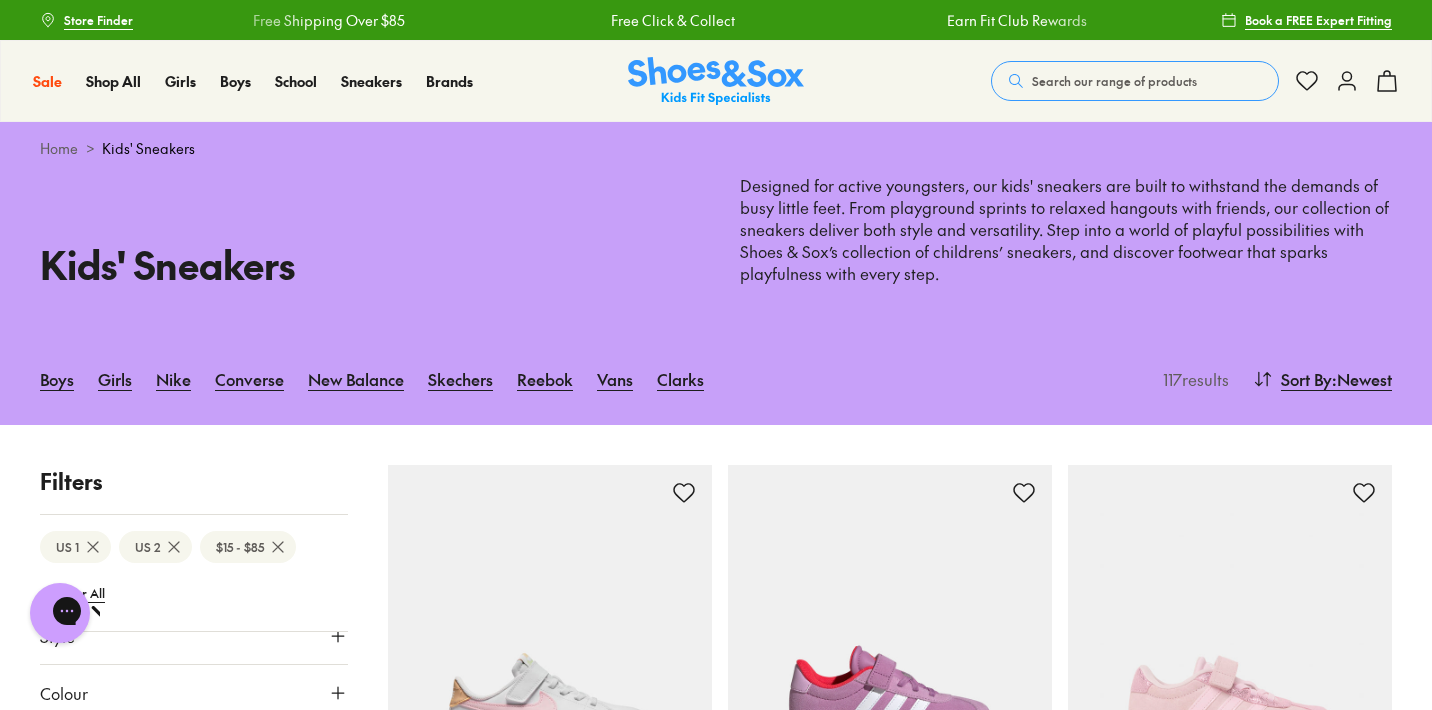 drag, startPoint x: 209, startPoint y: 482, endPoint x: 172, endPoint y: 493, distance: 38.600517 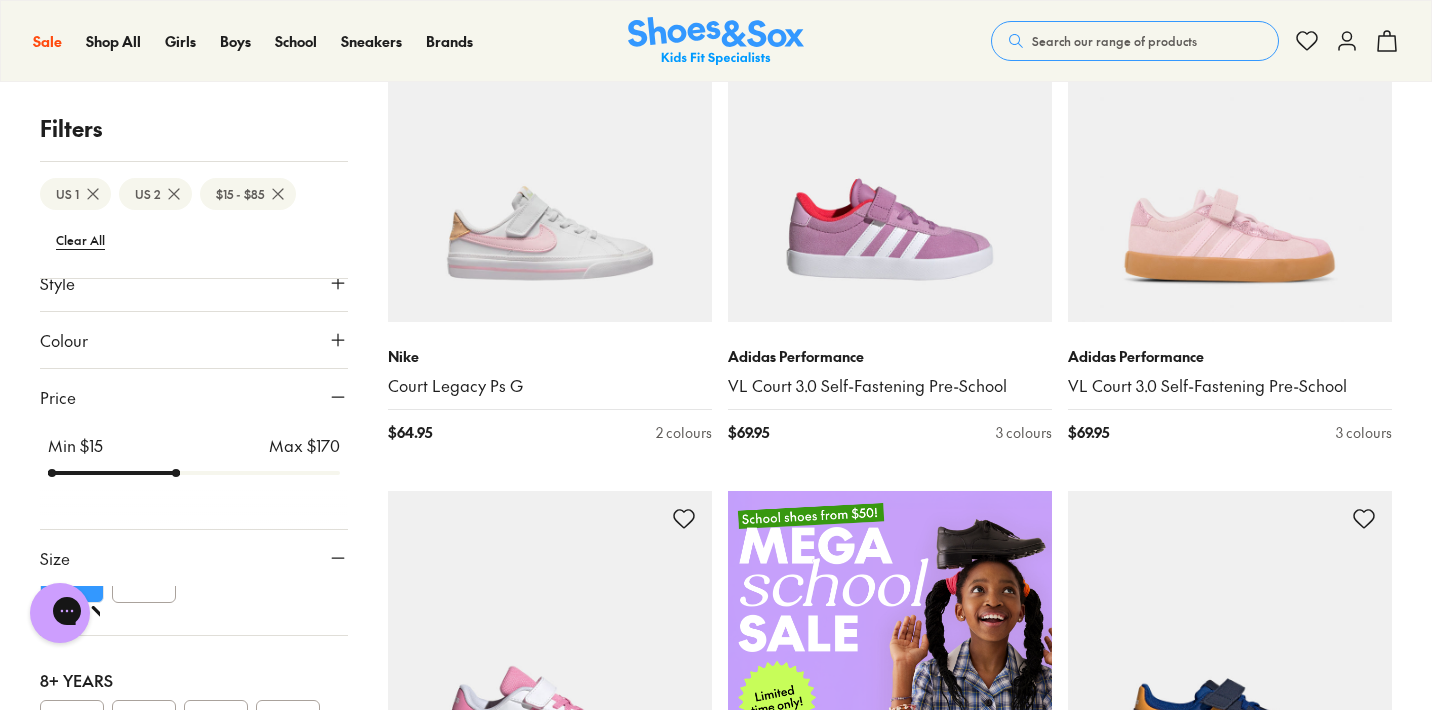 scroll, scrollTop: 470, scrollLeft: 0, axis: vertical 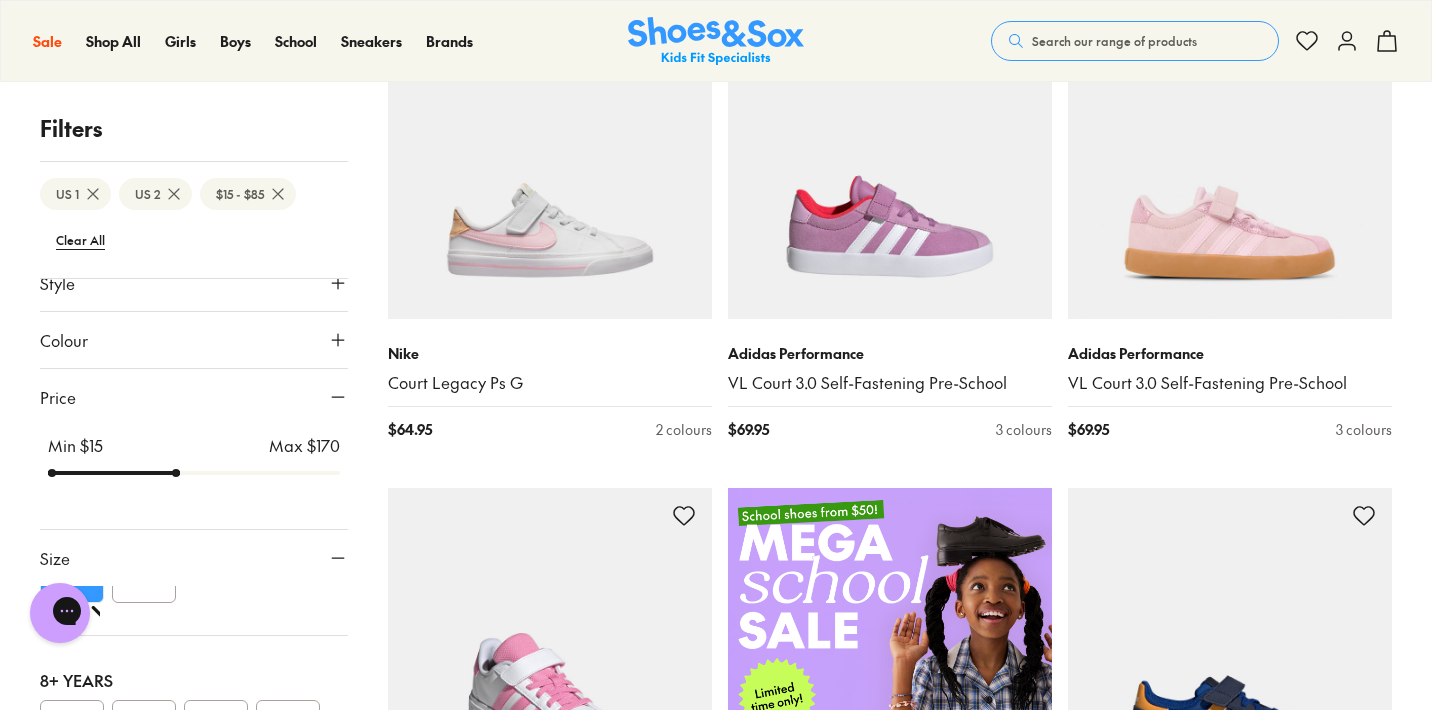 click at bounding box center (550, 650) 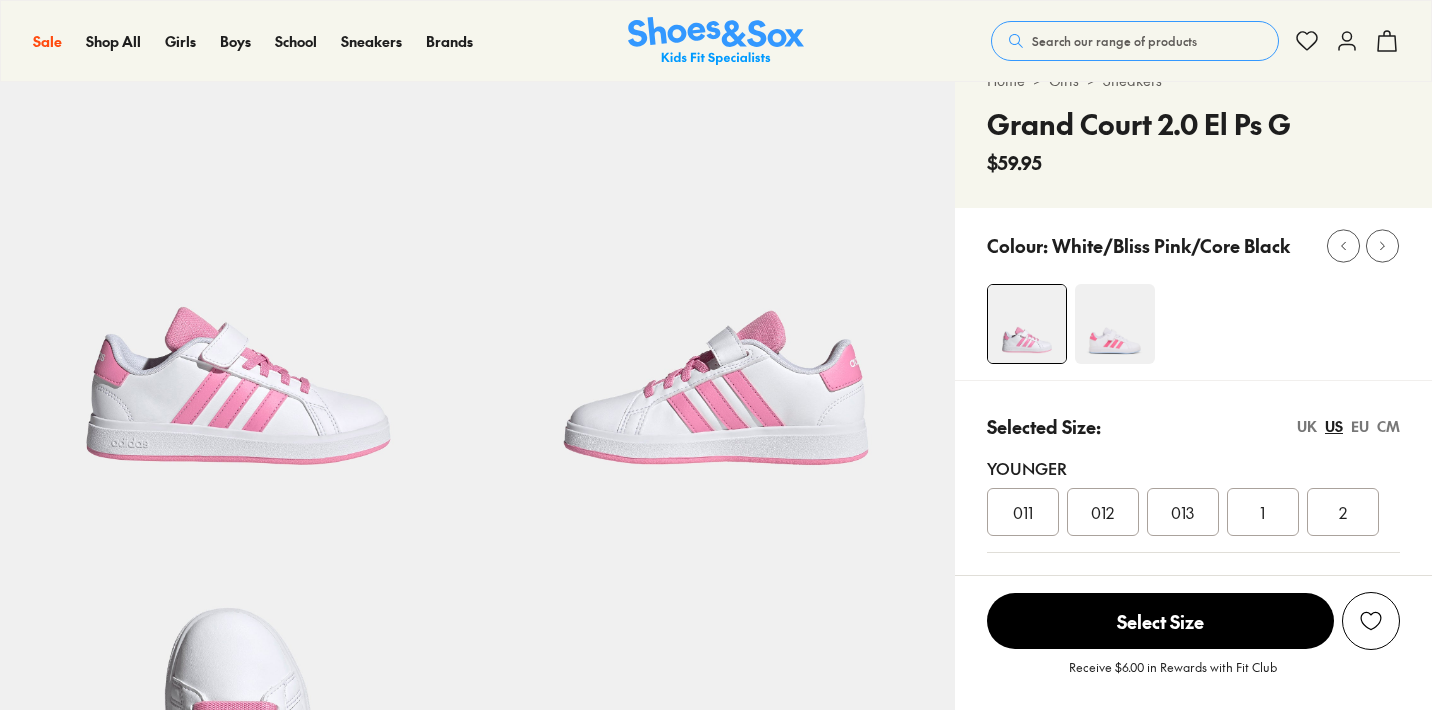 scroll, scrollTop: 0, scrollLeft: 0, axis: both 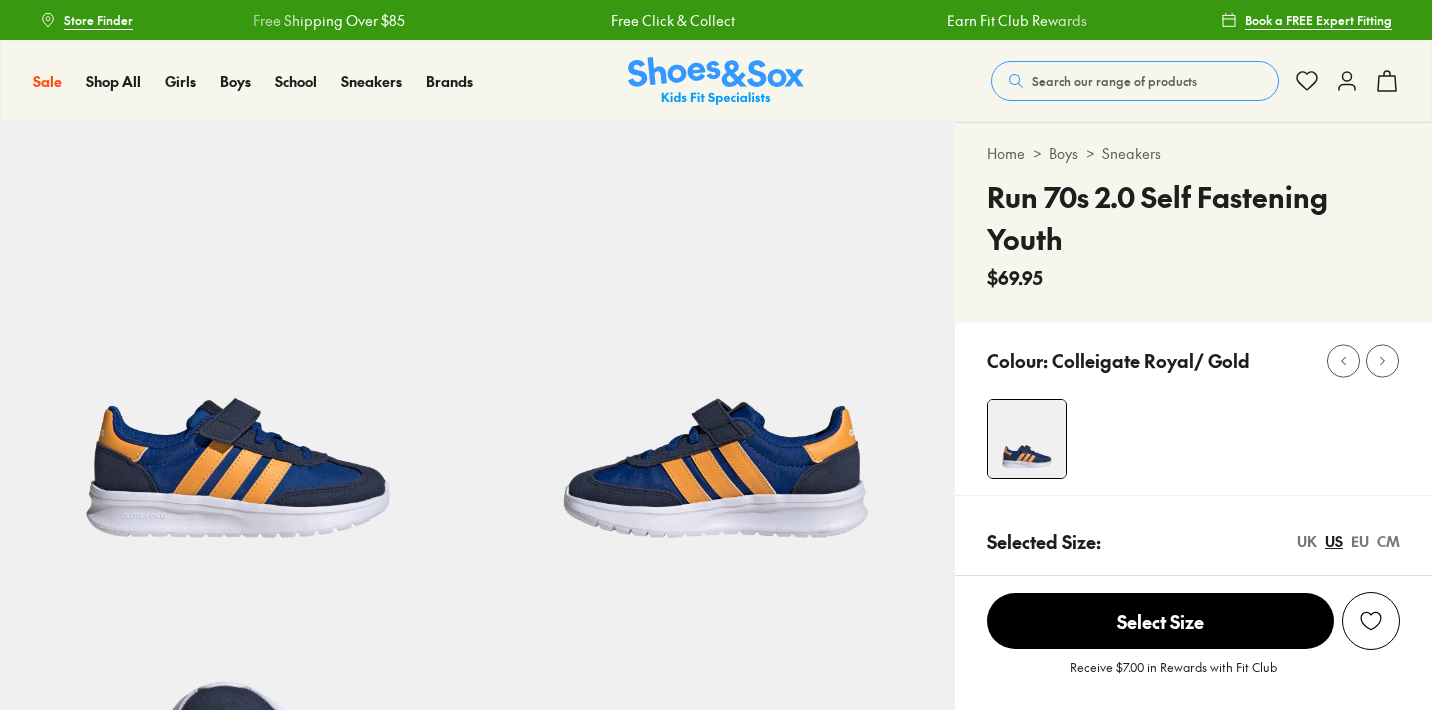 select on "*" 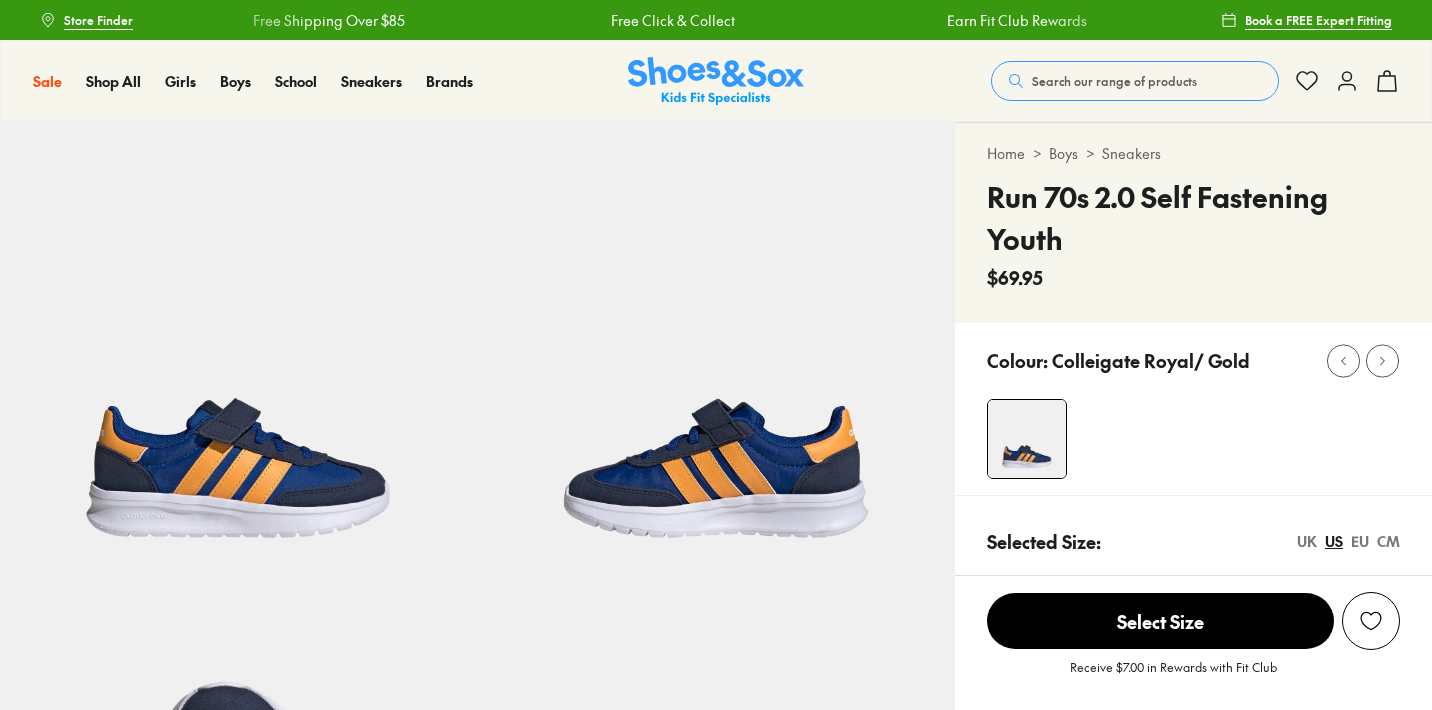 scroll, scrollTop: 0, scrollLeft: 0, axis: both 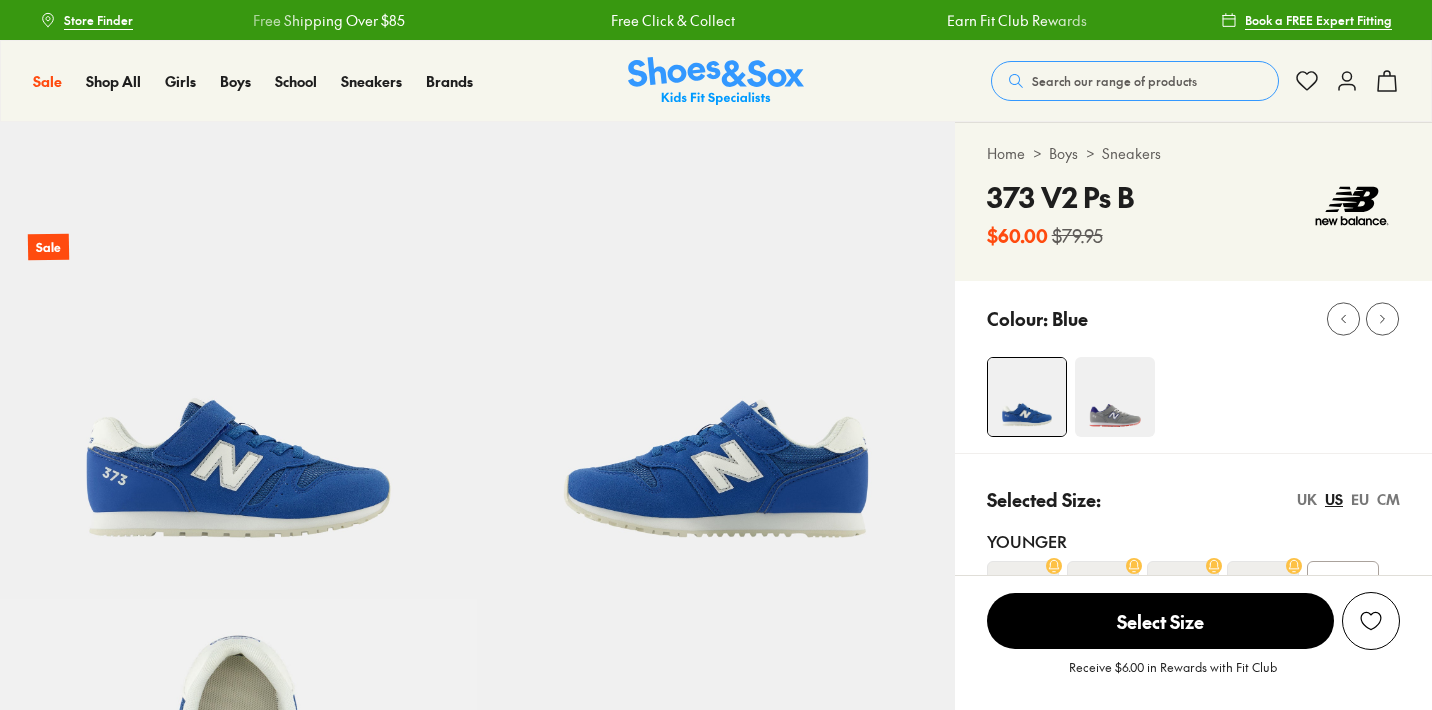 select on "*" 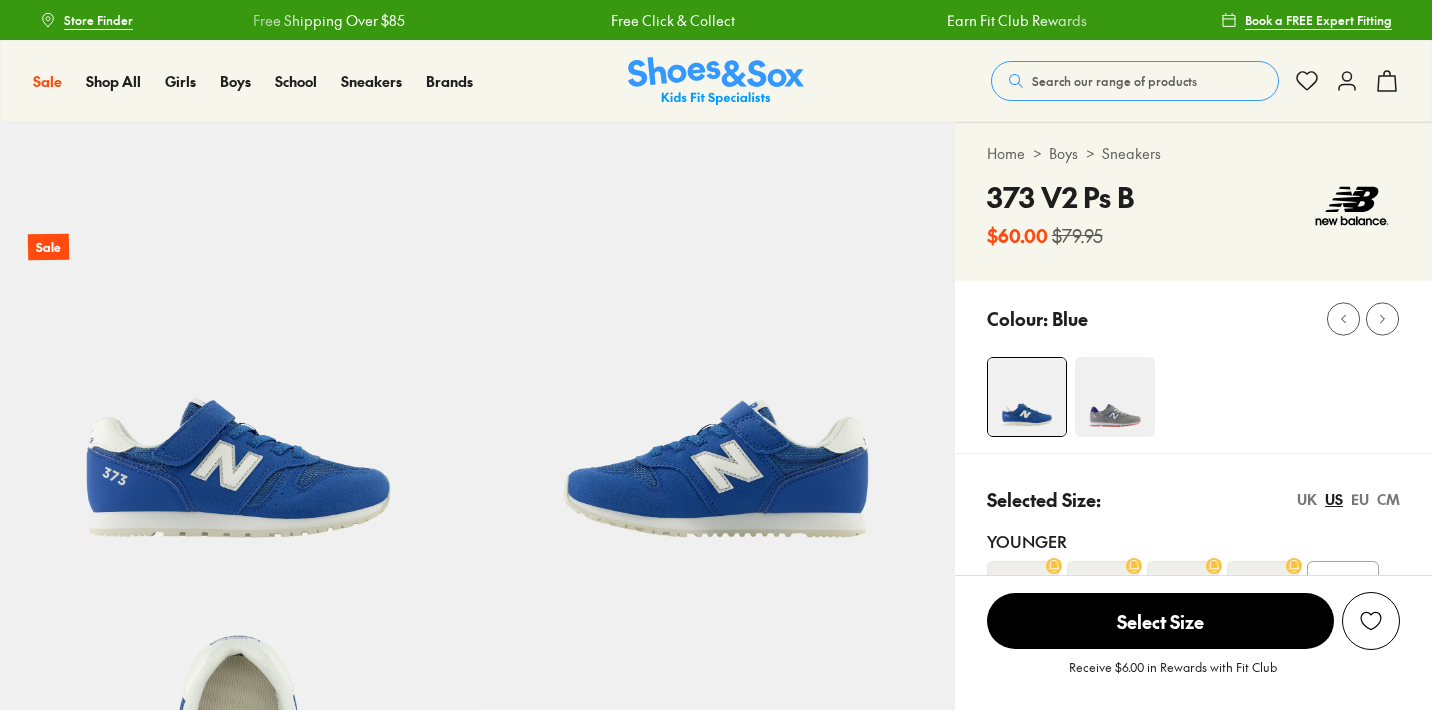 scroll, scrollTop: 0, scrollLeft: 0, axis: both 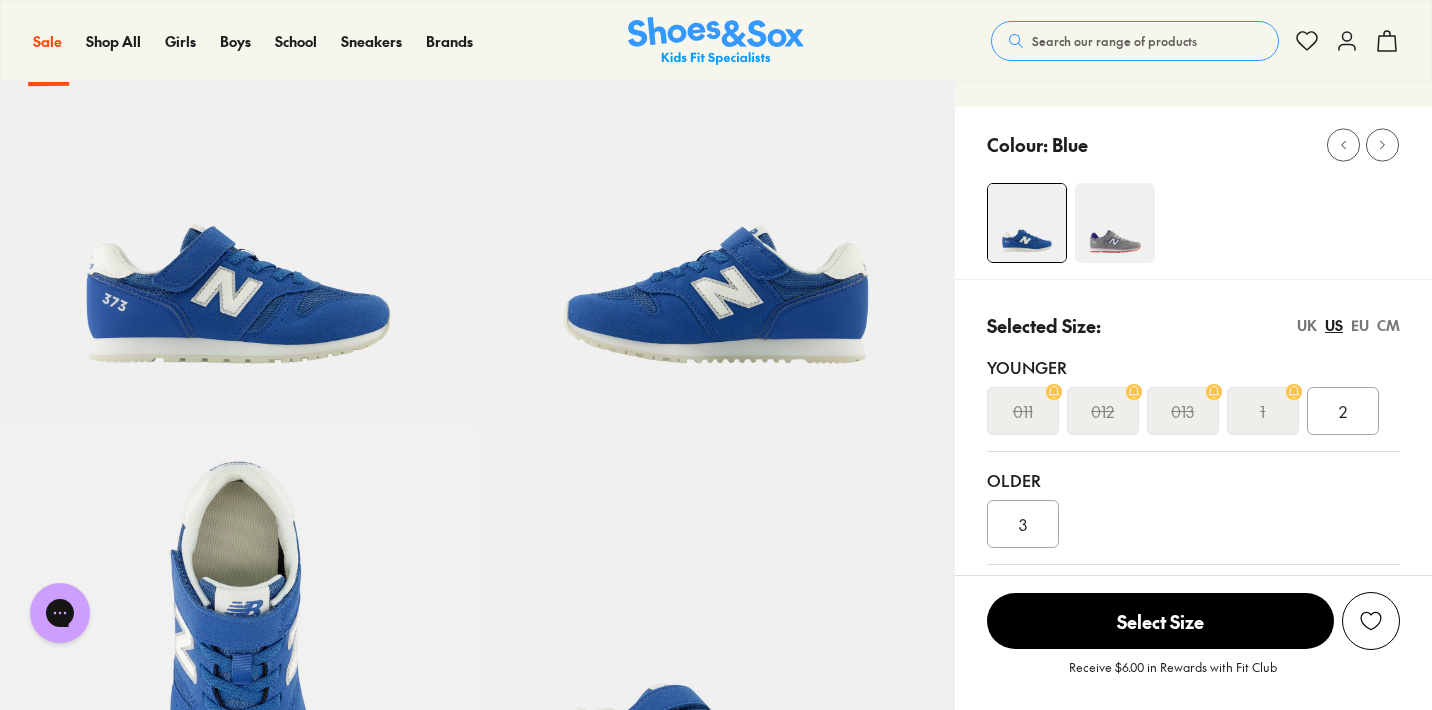 click on "2" at bounding box center [1343, 411] 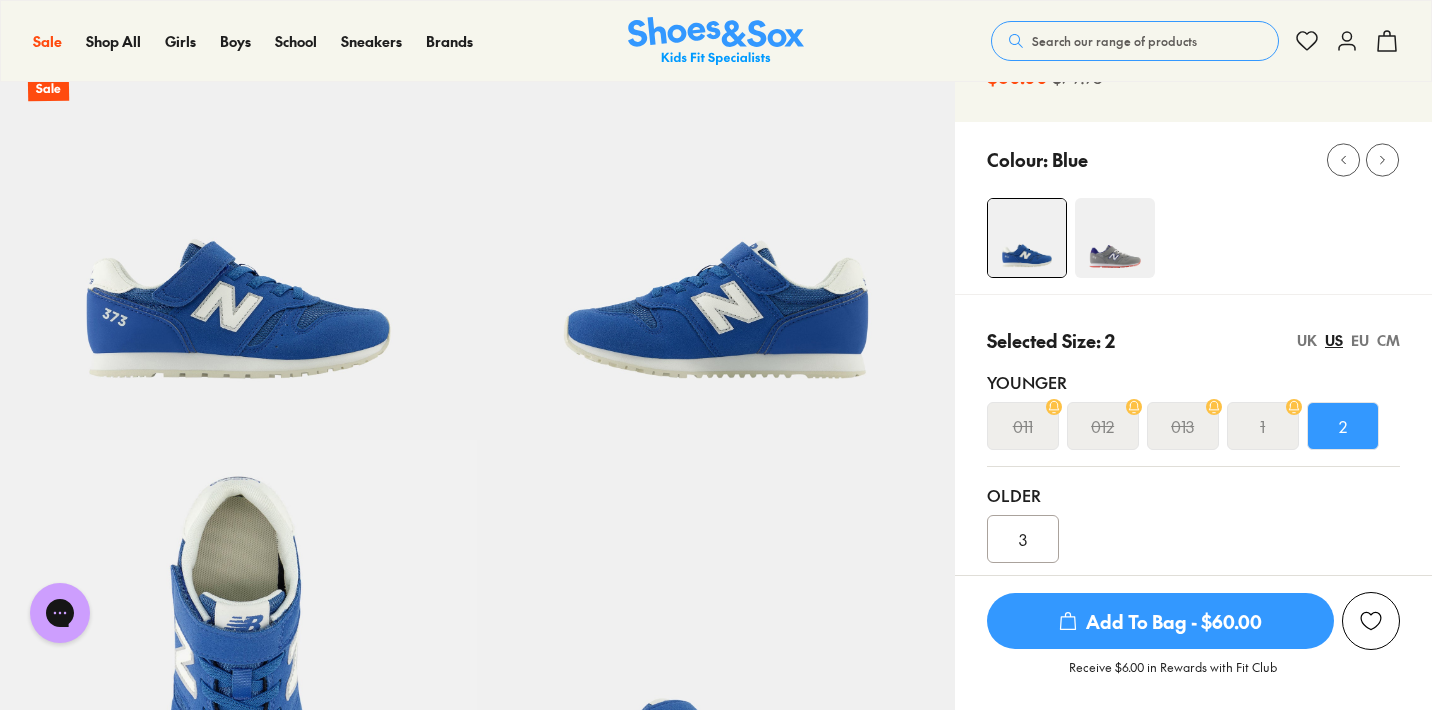 scroll, scrollTop: 151, scrollLeft: 0, axis: vertical 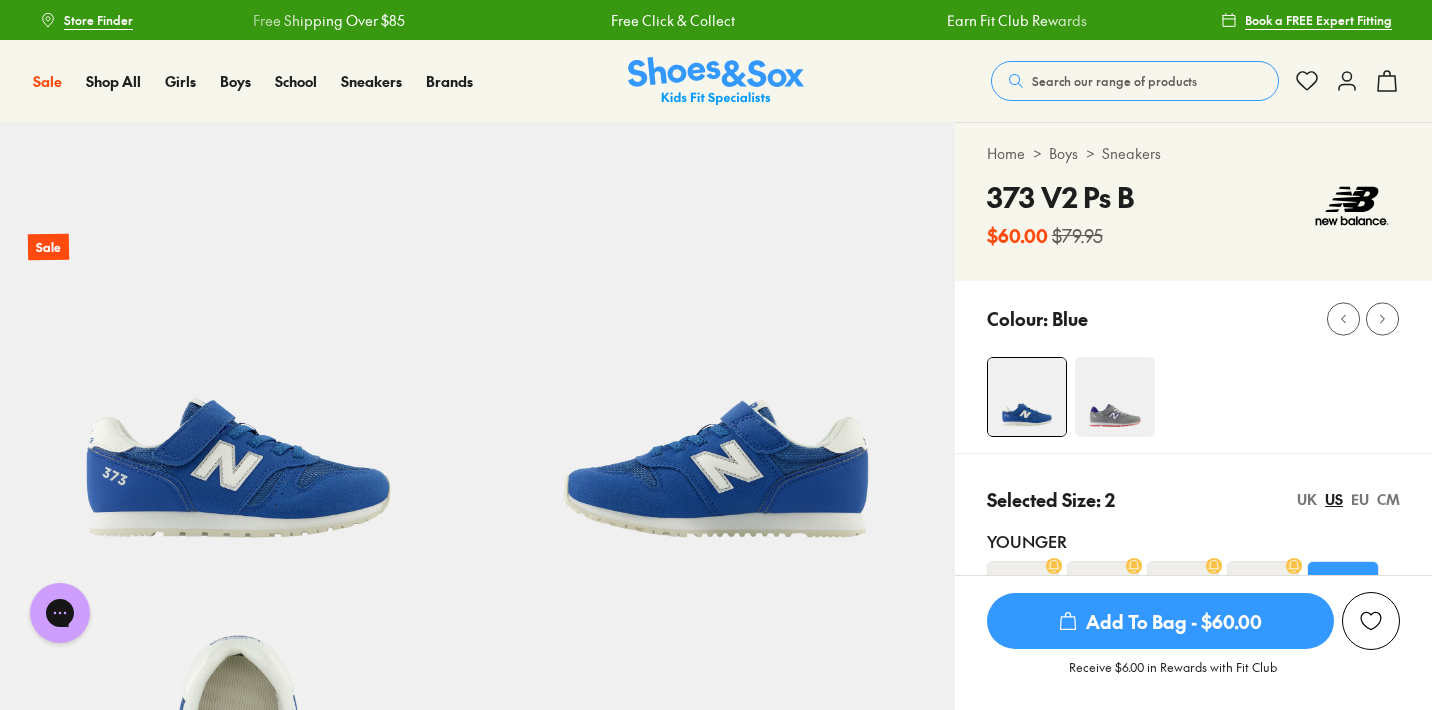 click on "Search our range of products" at bounding box center [1135, 81] 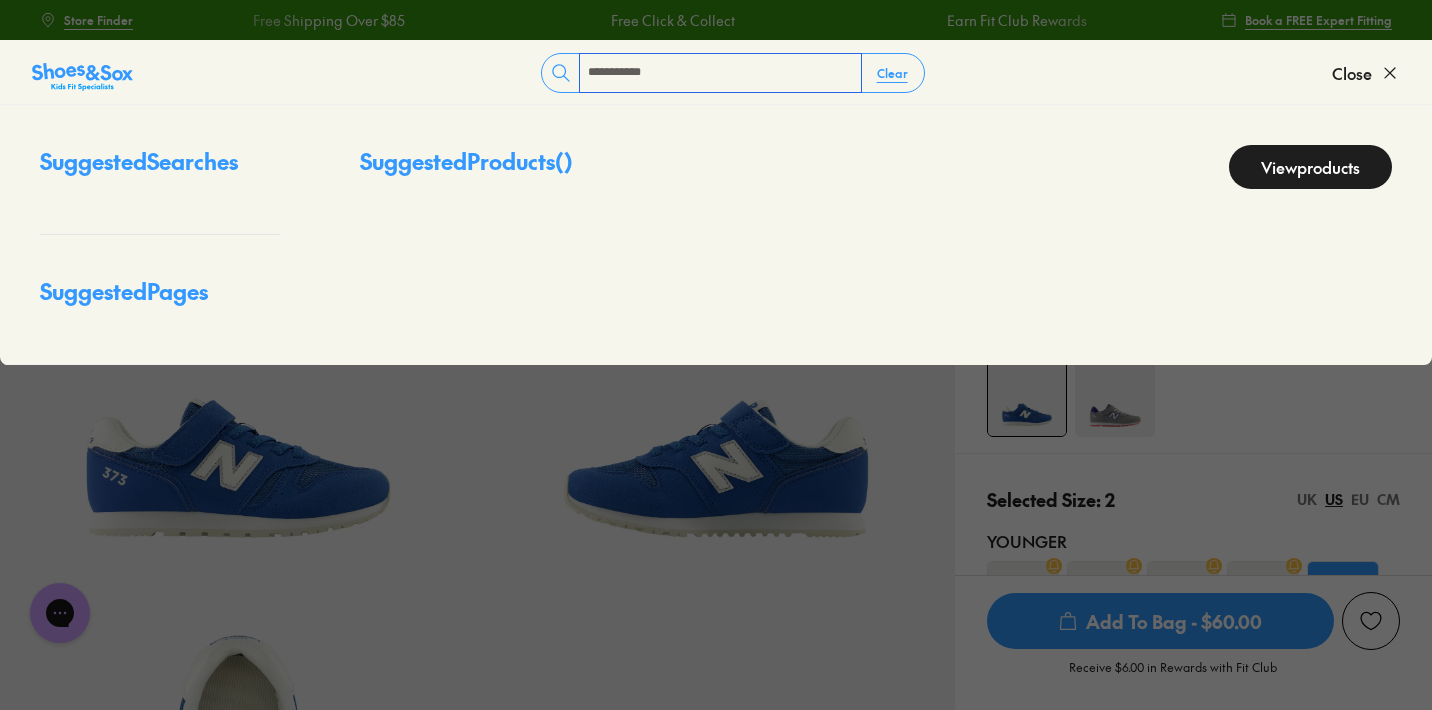 type on "**********" 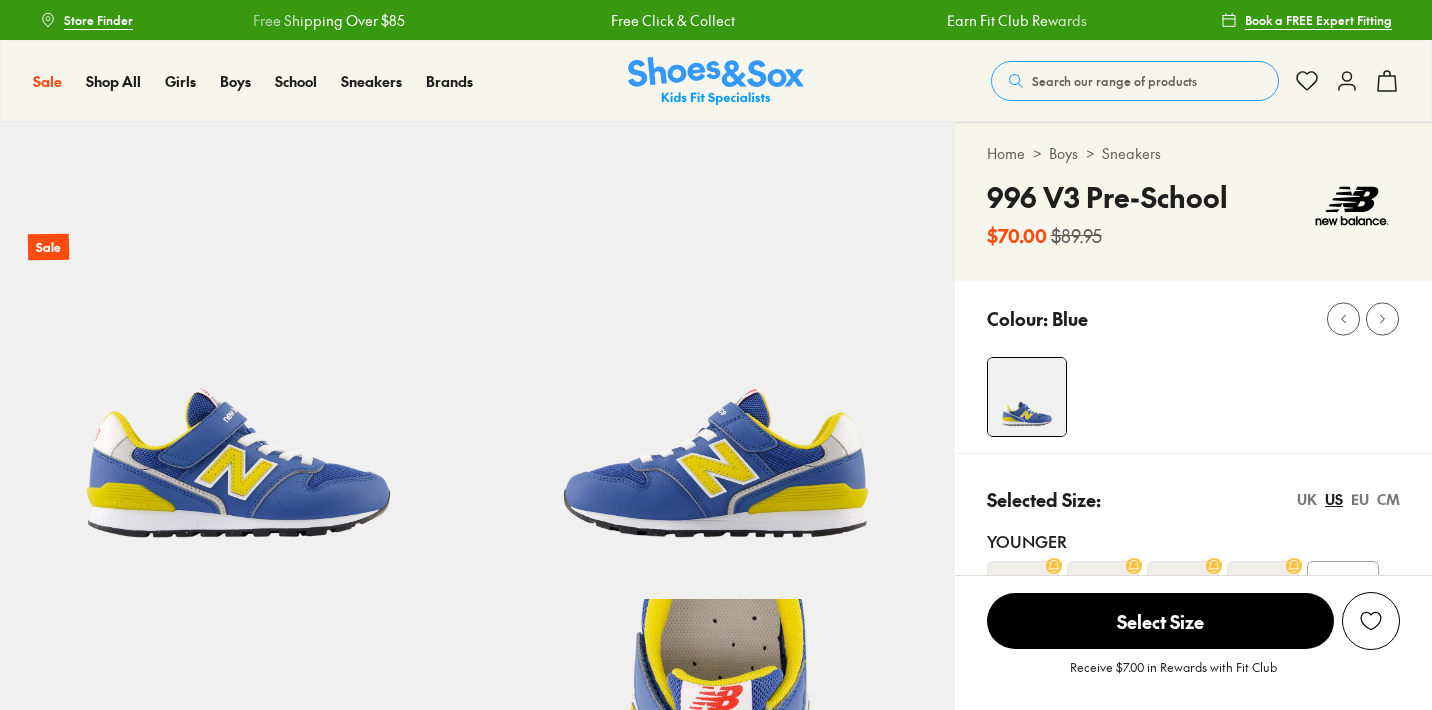 select on "*" 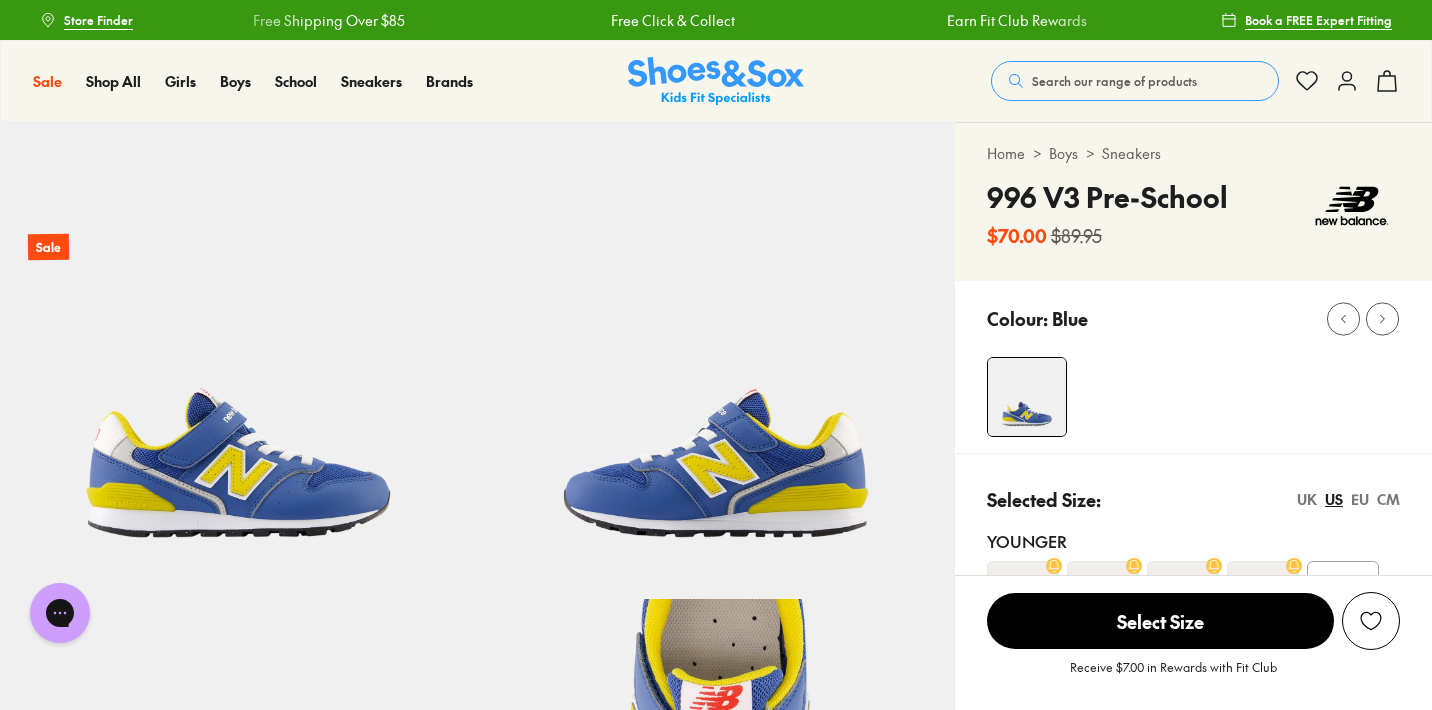 scroll, scrollTop: 0, scrollLeft: 0, axis: both 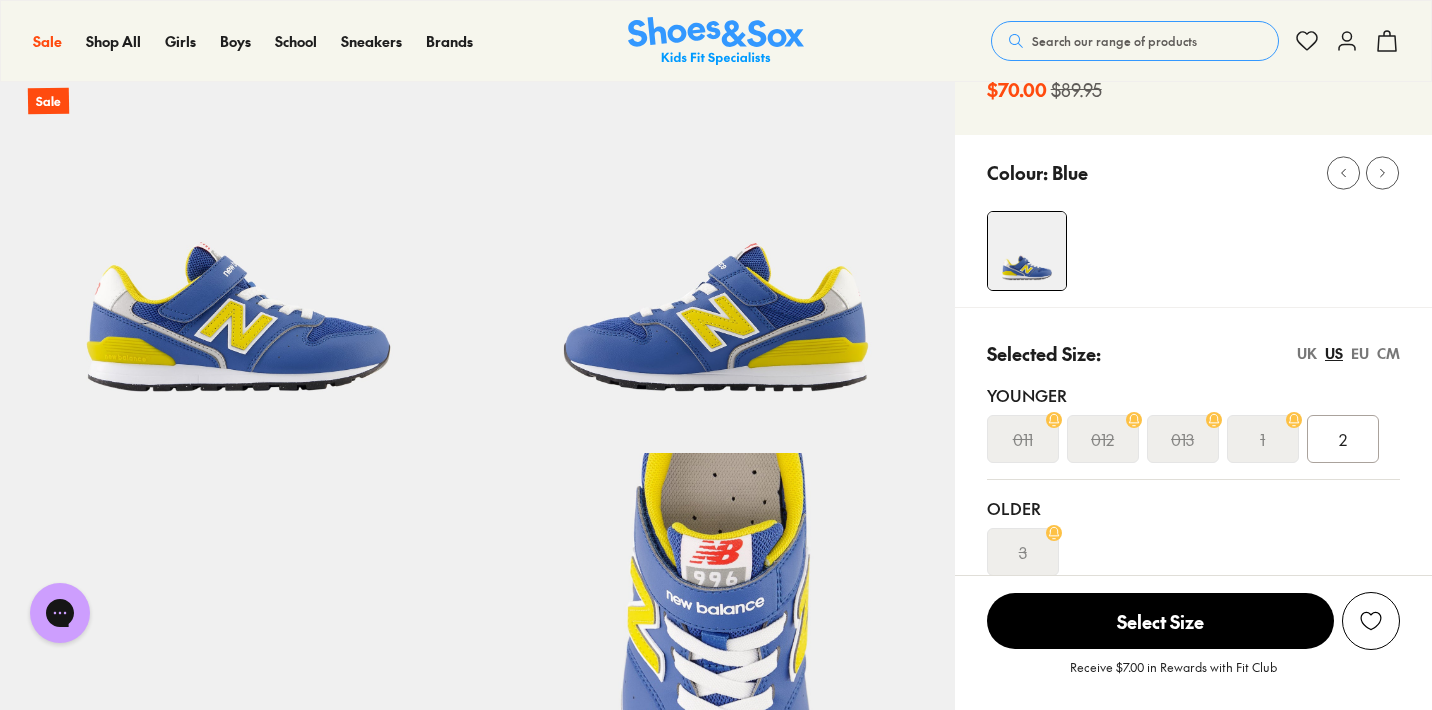 click on "2" at bounding box center (1343, 439) 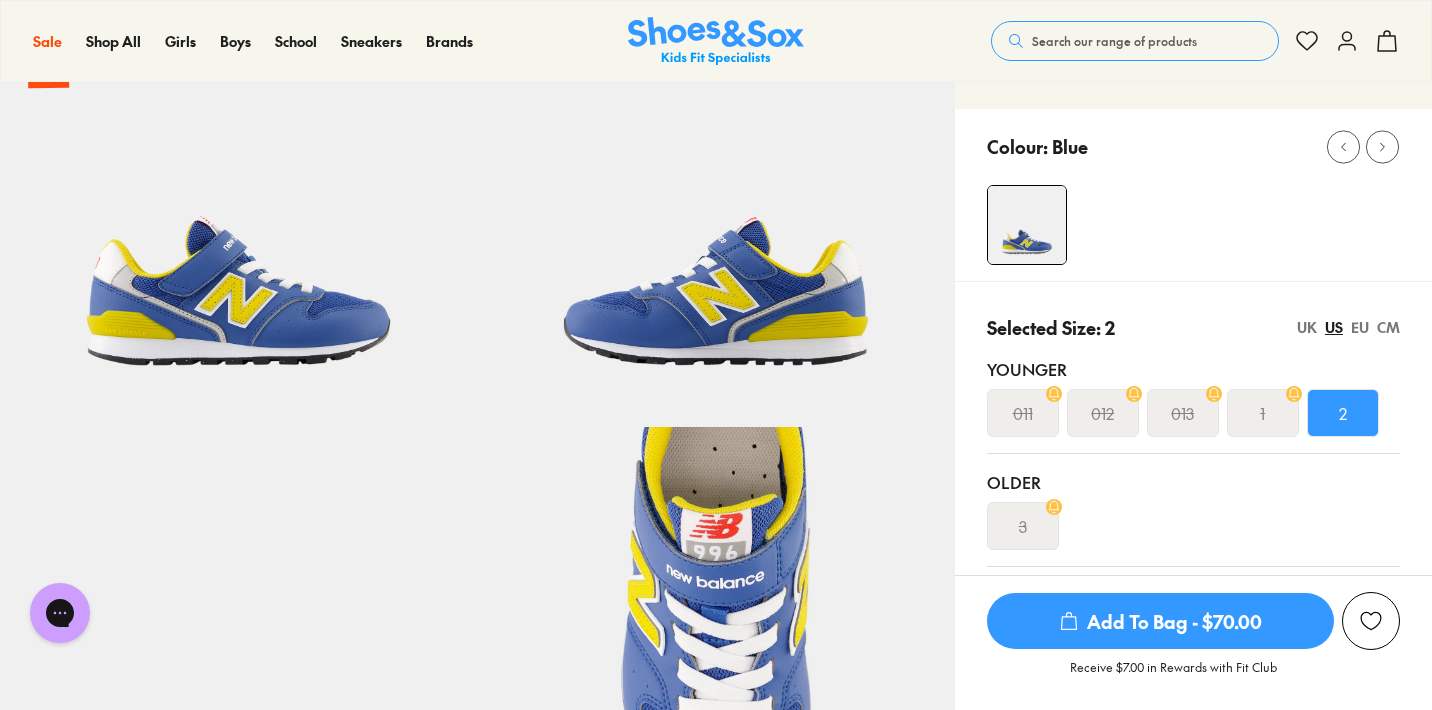 scroll, scrollTop: 145, scrollLeft: 0, axis: vertical 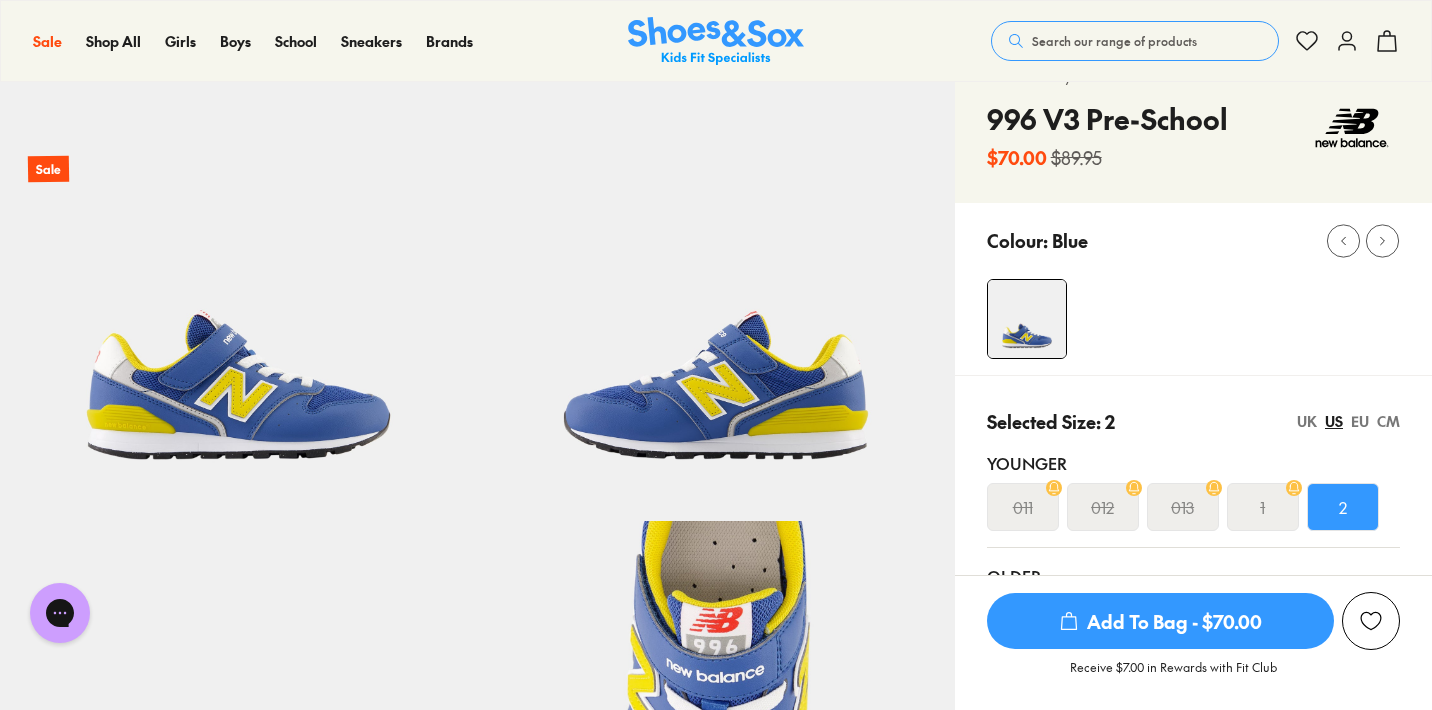 click on "Add To Bag - $70.00" at bounding box center (1160, 621) 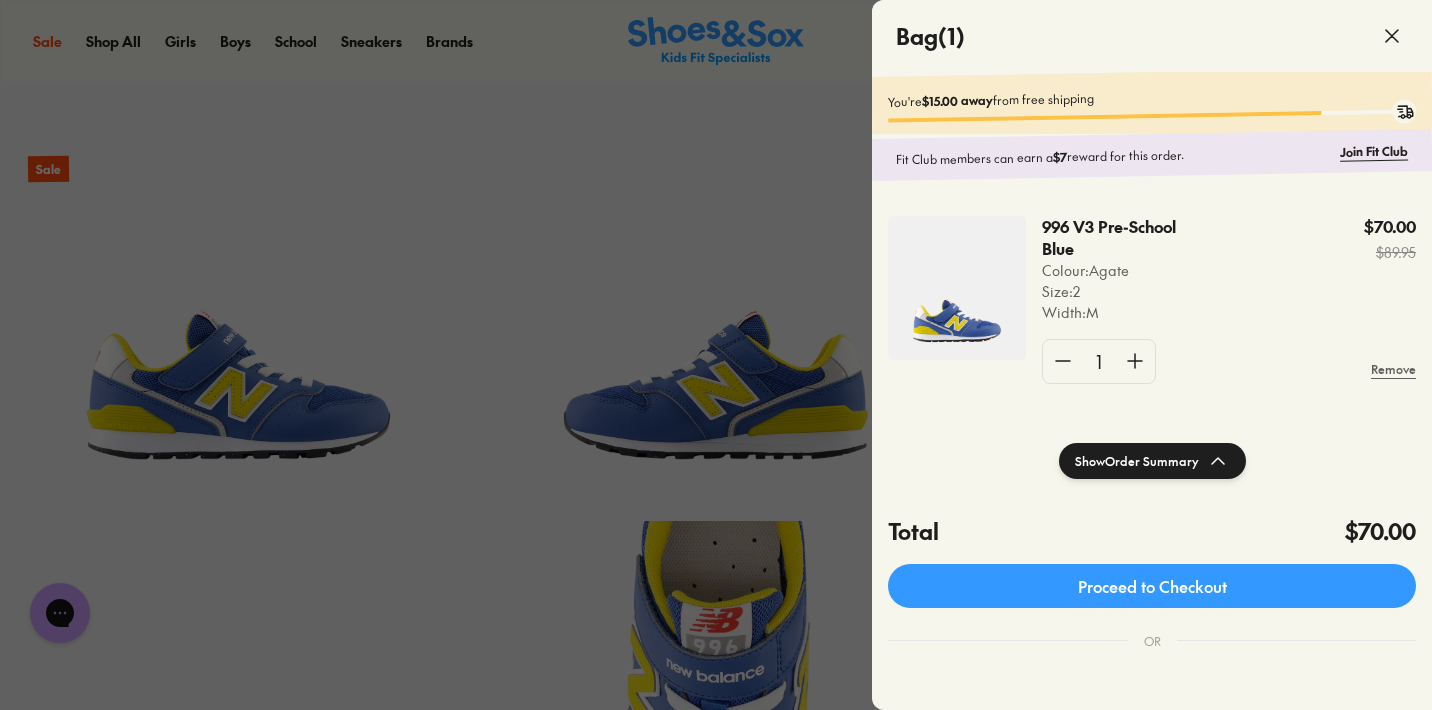 click 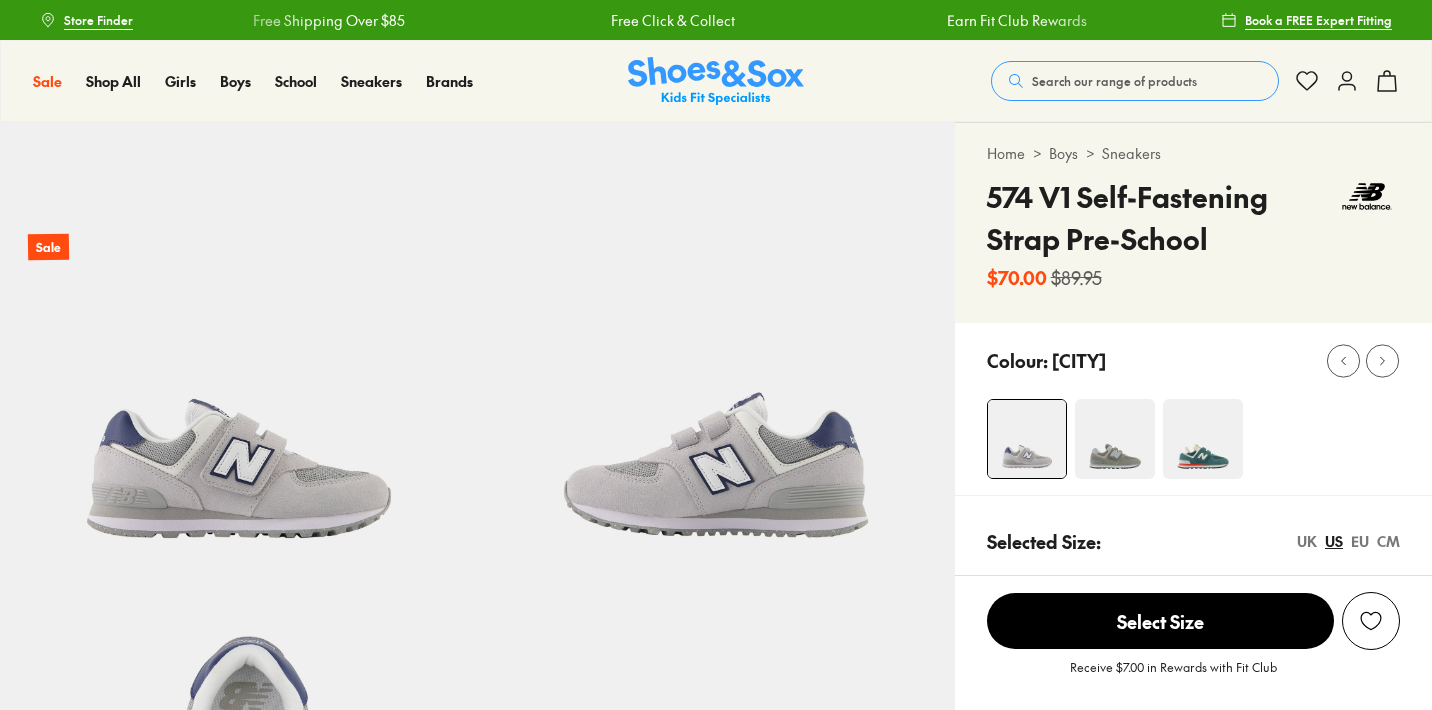 select on "*" 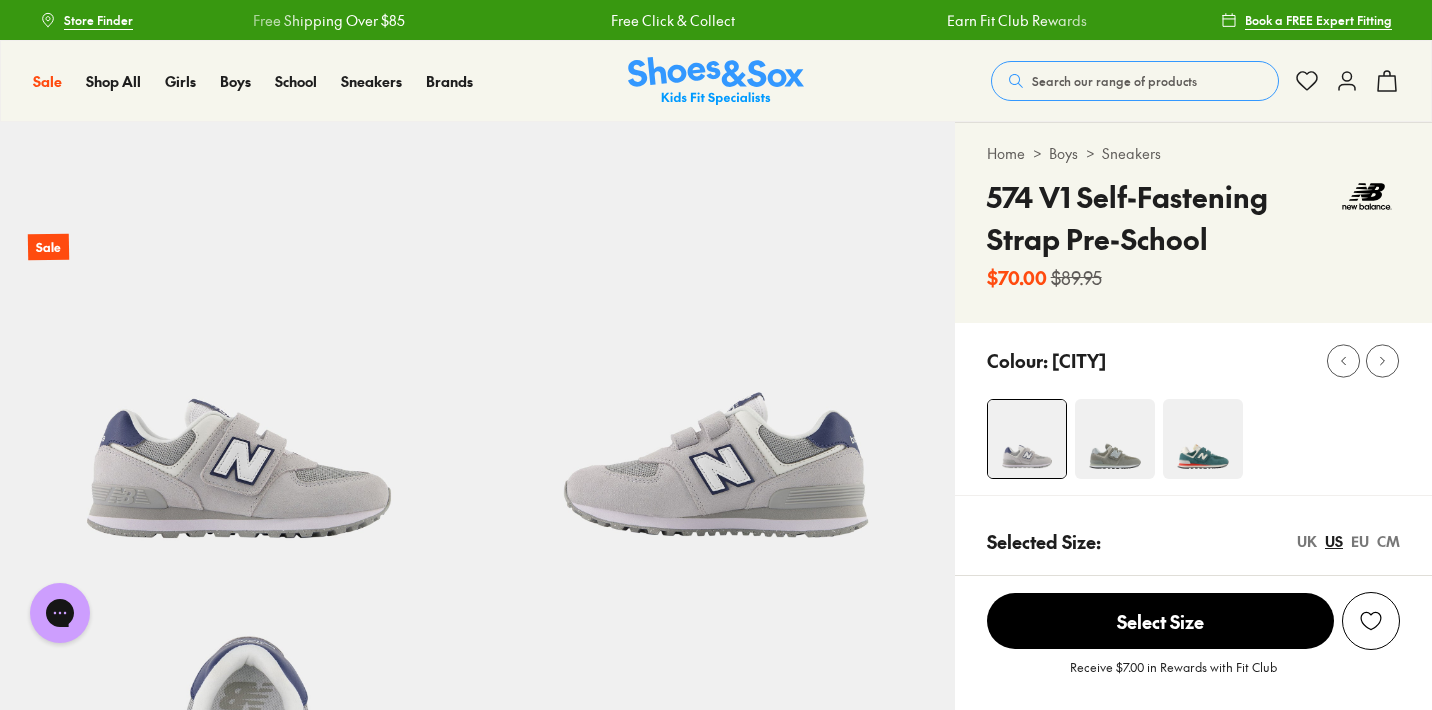 scroll, scrollTop: 0, scrollLeft: 0, axis: both 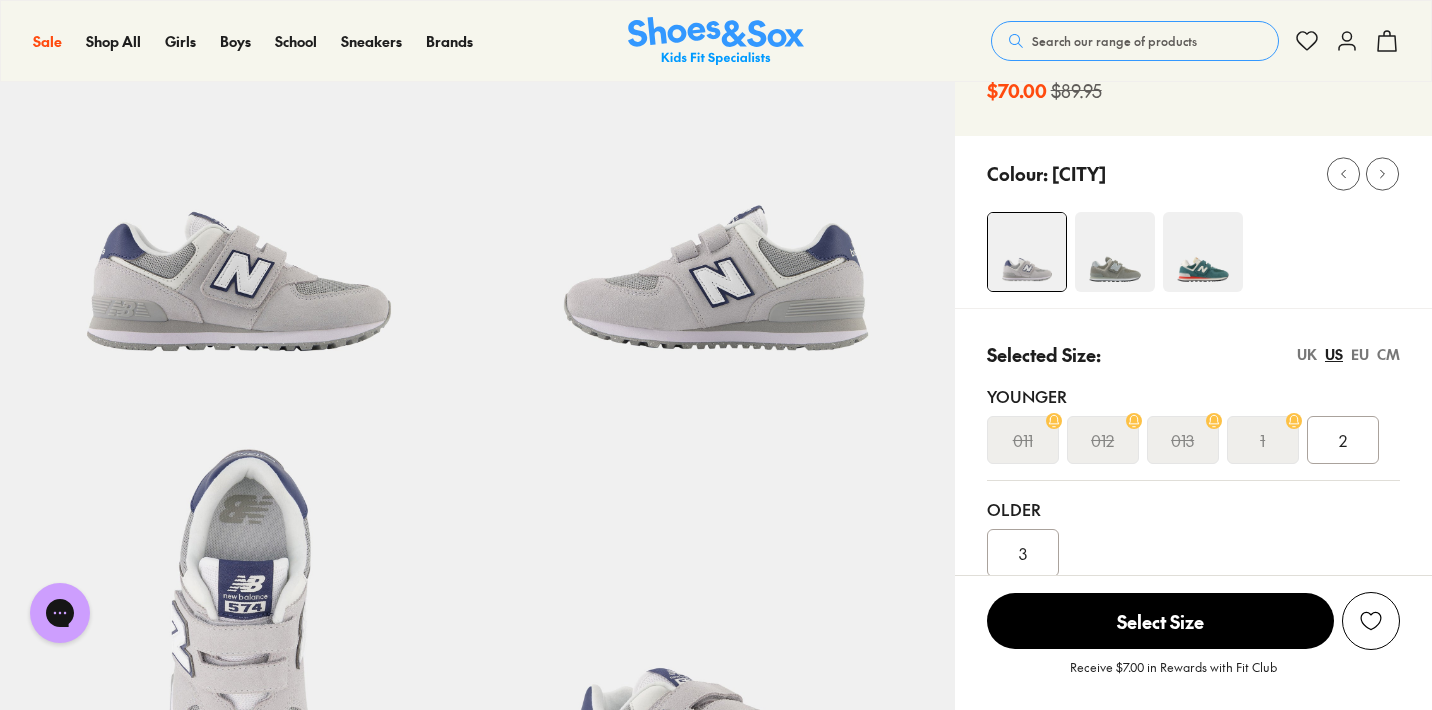 click on "2" at bounding box center [1343, 440] 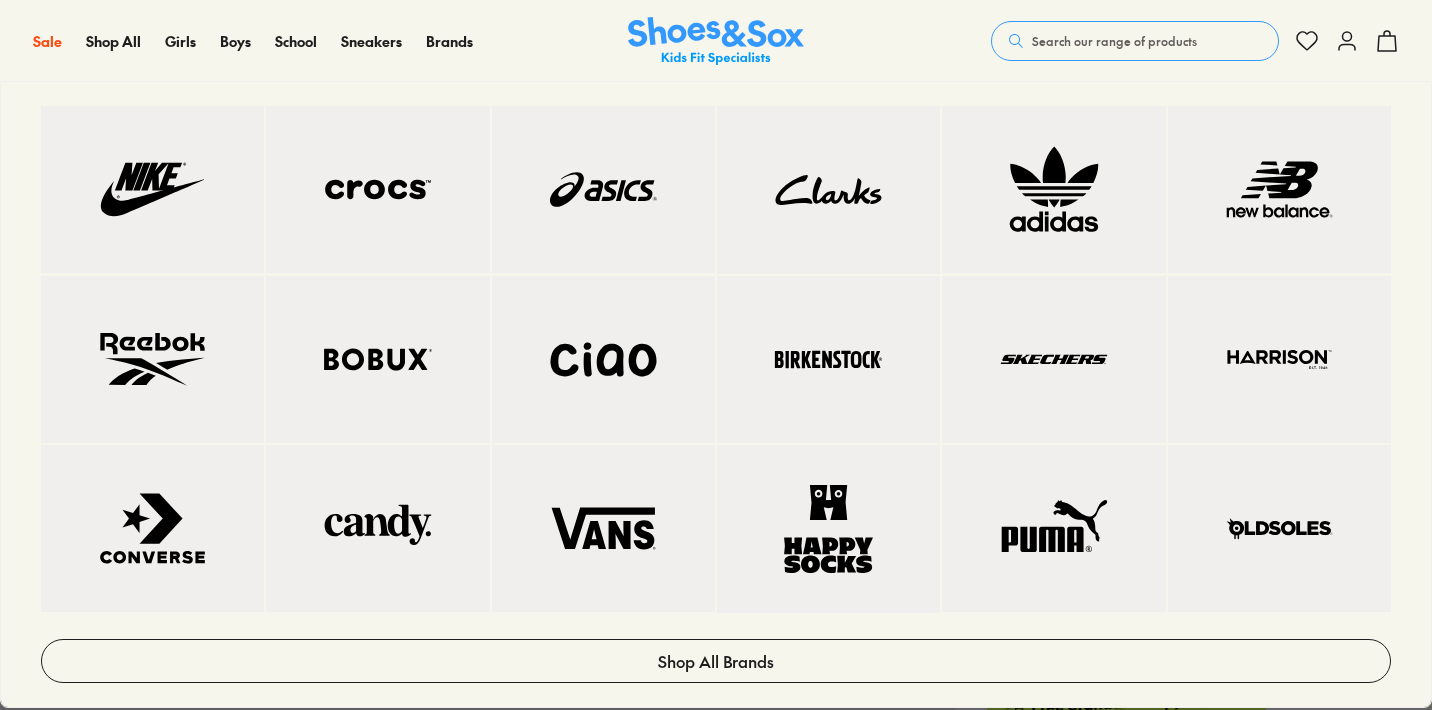 scroll, scrollTop: 378, scrollLeft: 0, axis: vertical 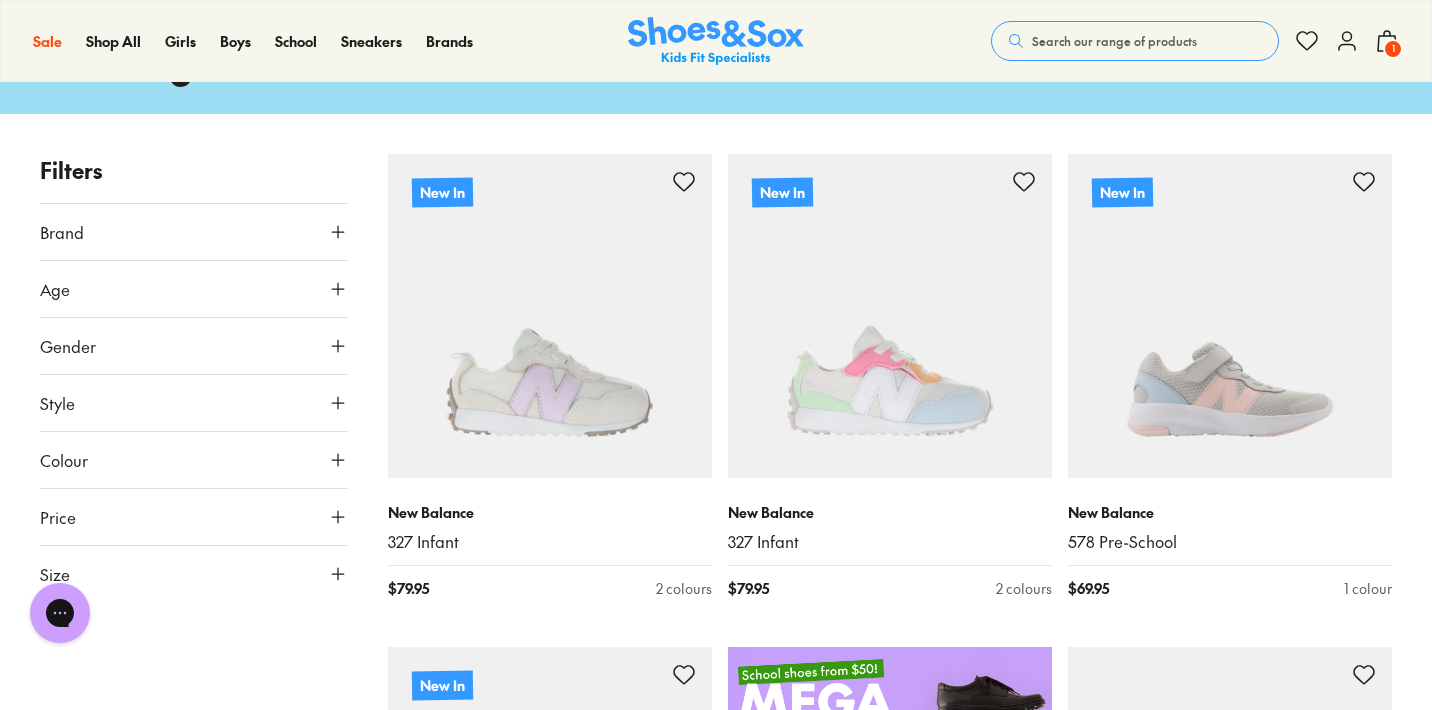 click 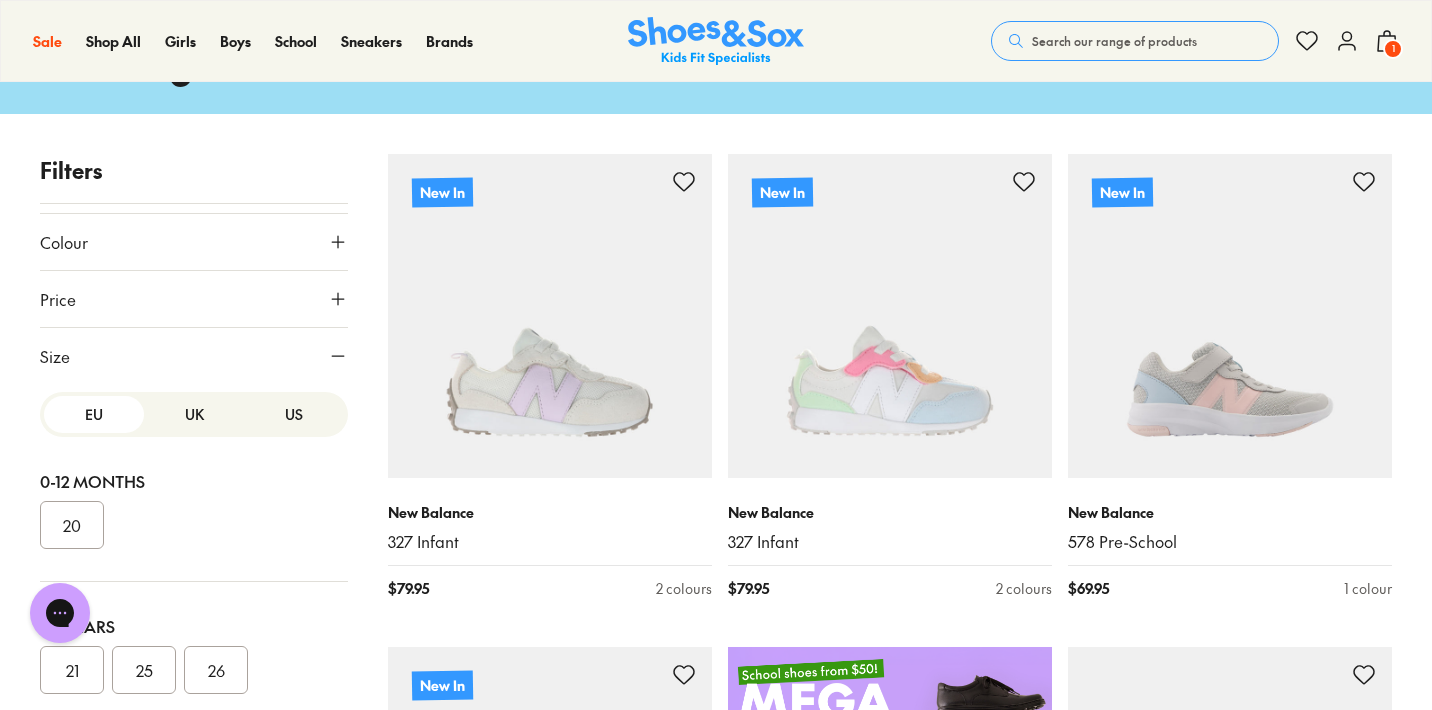 scroll, scrollTop: 221, scrollLeft: 0, axis: vertical 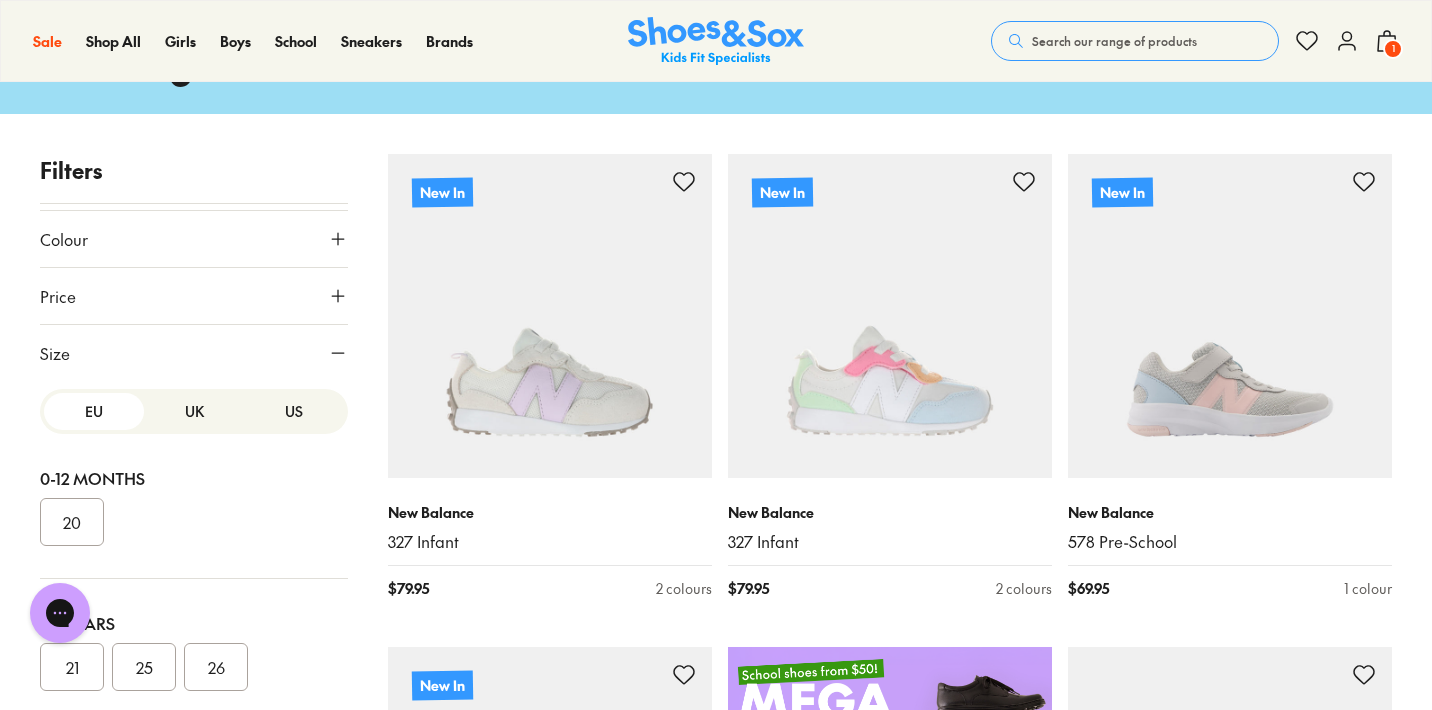 click on "US" at bounding box center (294, 411) 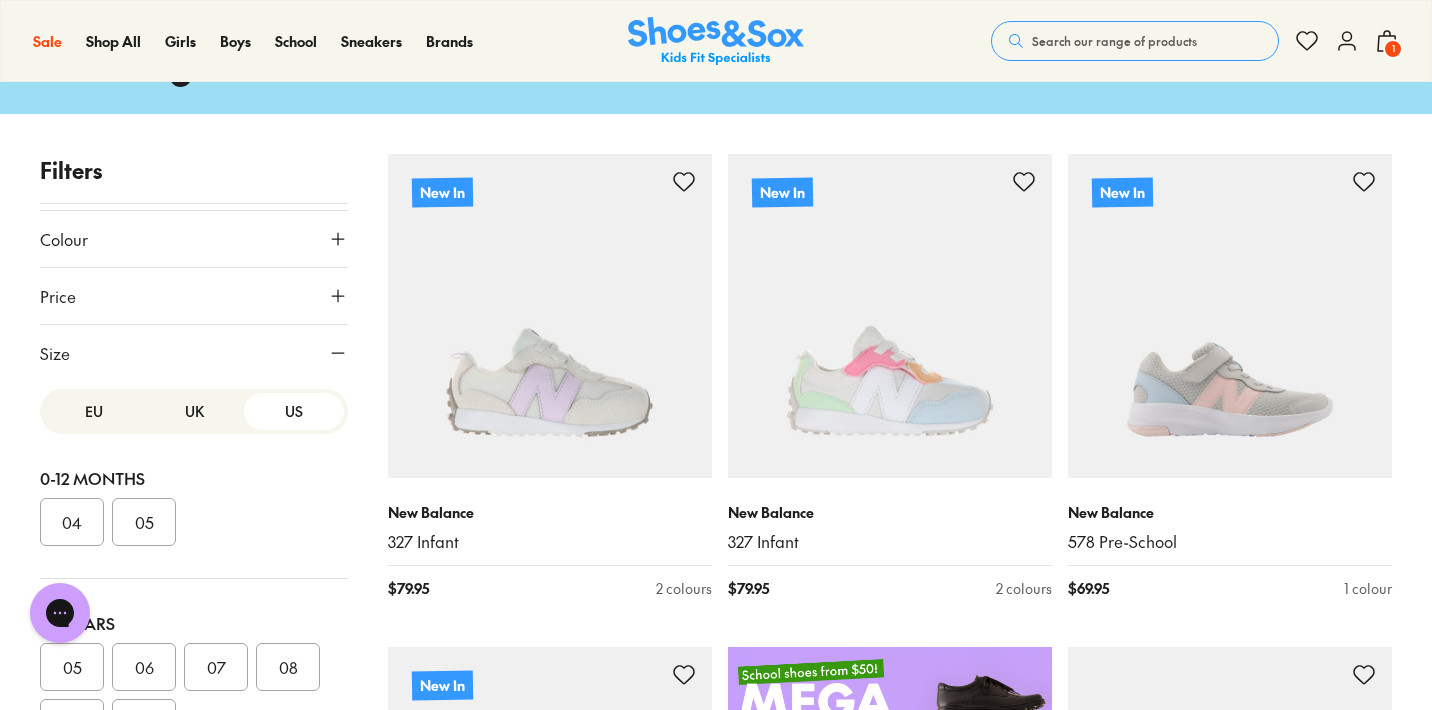 click on "US" at bounding box center (294, 411) 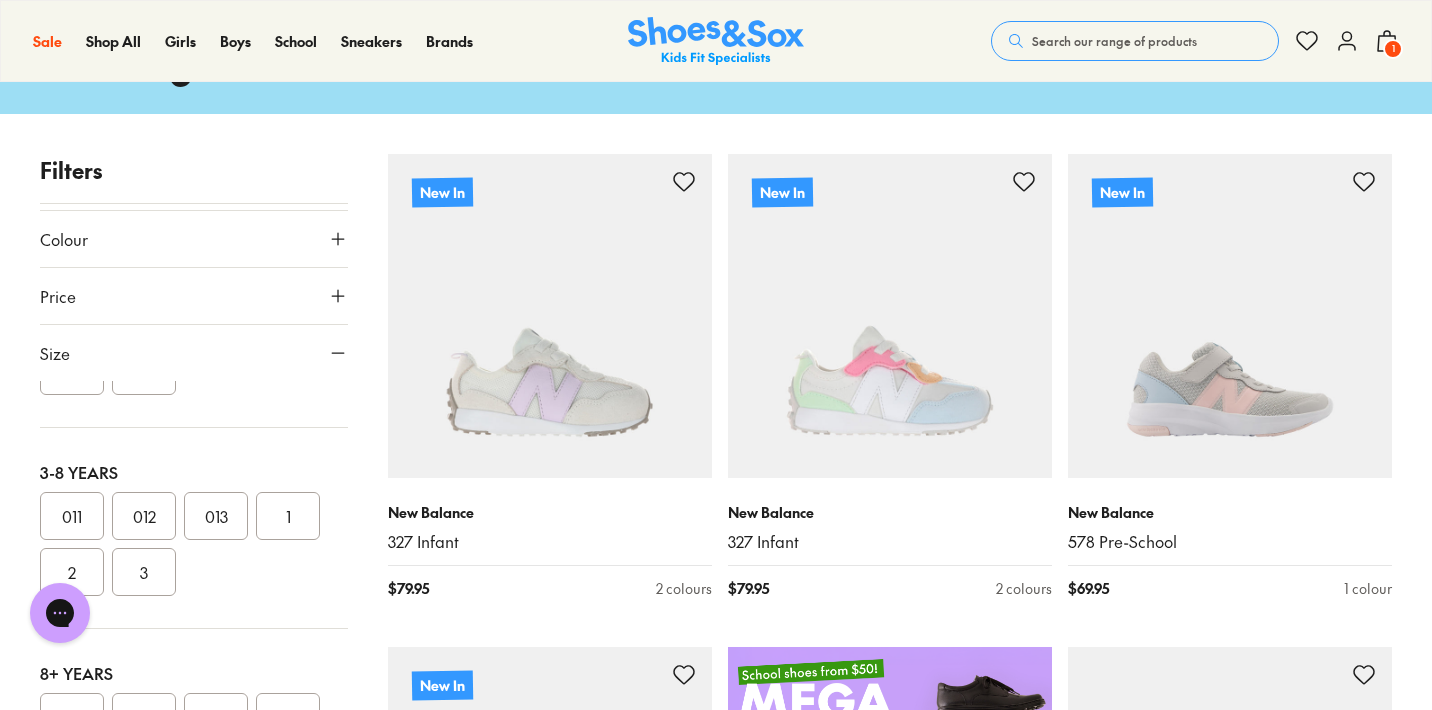 scroll, scrollTop: 362, scrollLeft: 0, axis: vertical 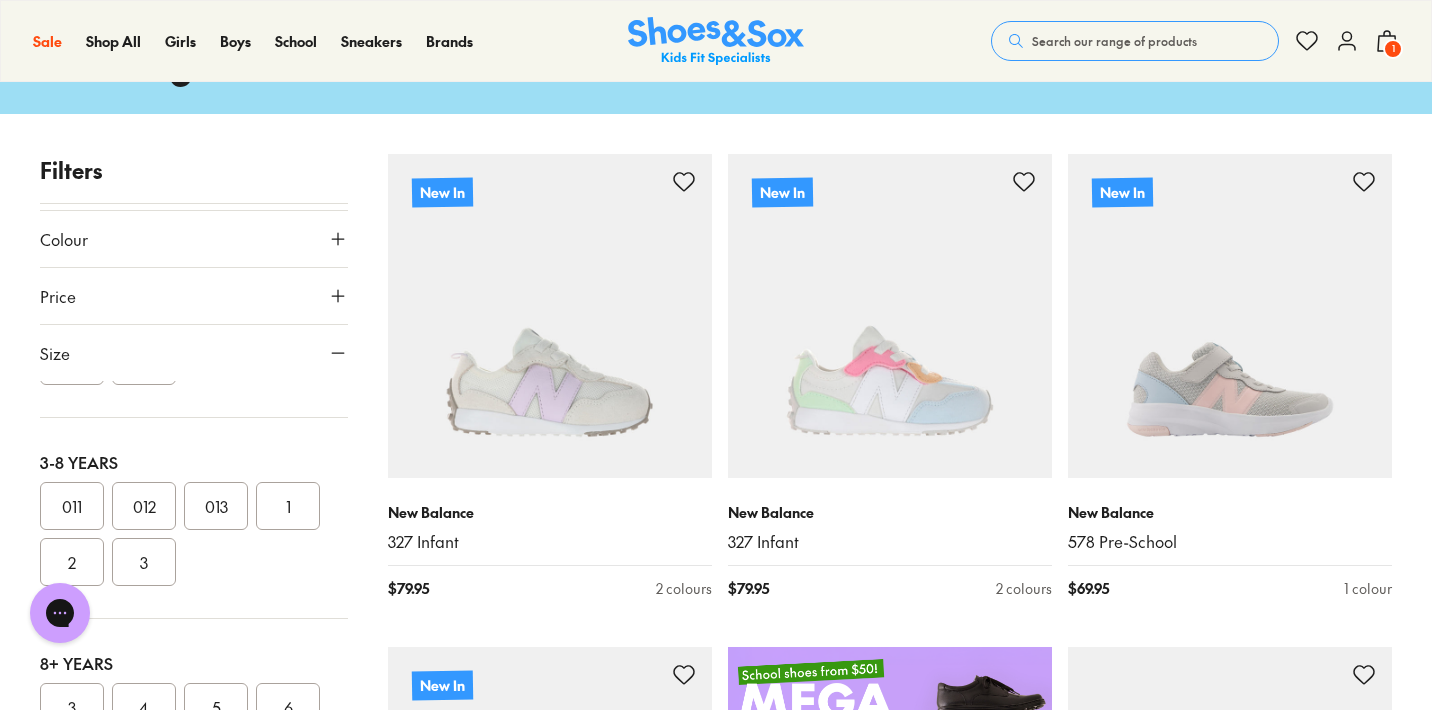 click on "1" at bounding box center [288, 506] 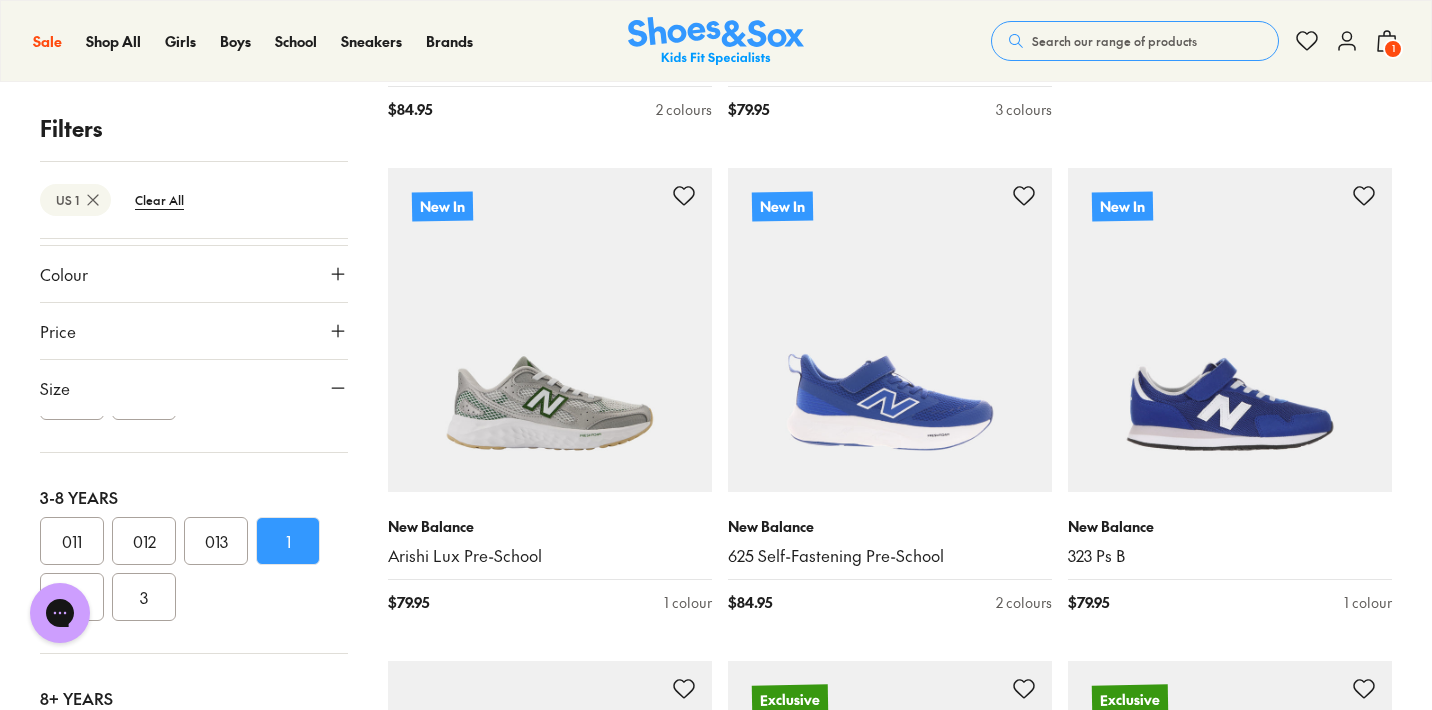 scroll, scrollTop: 1634, scrollLeft: 0, axis: vertical 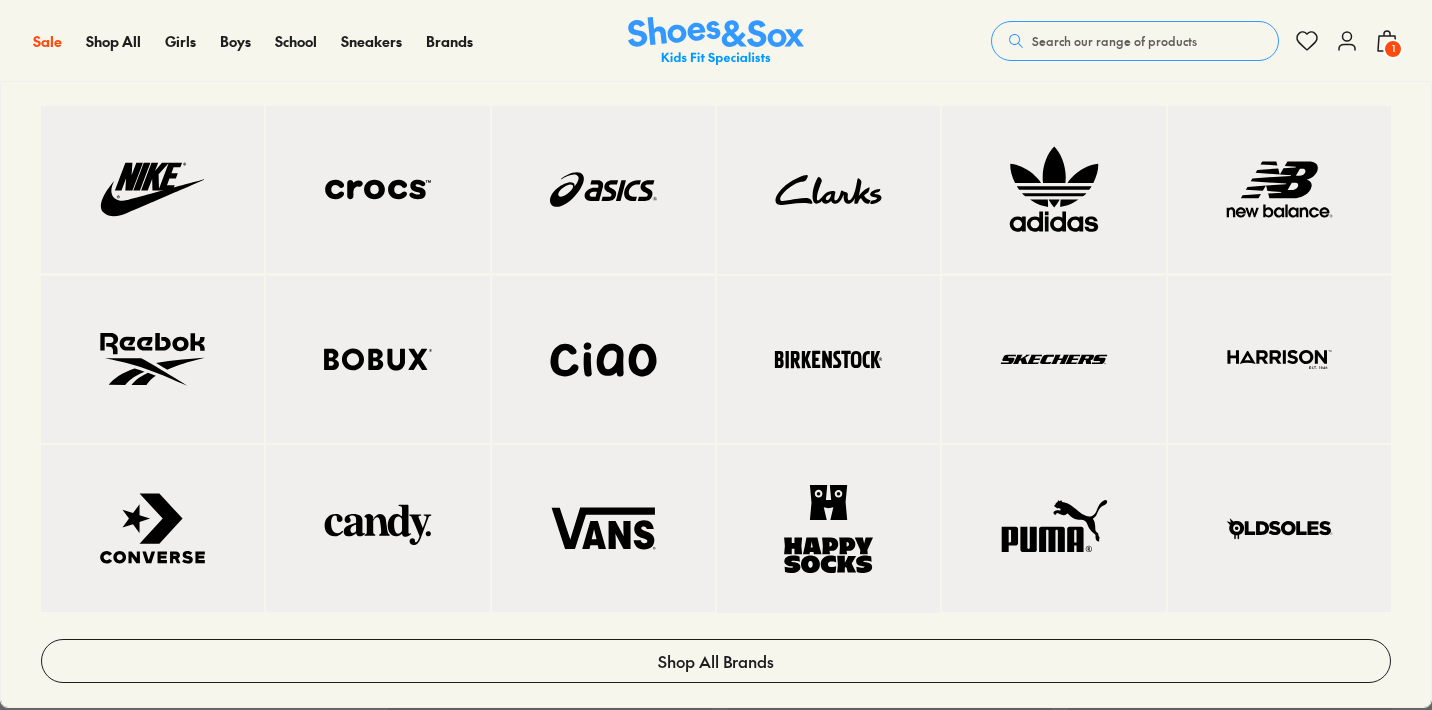 click at bounding box center (603, 189) 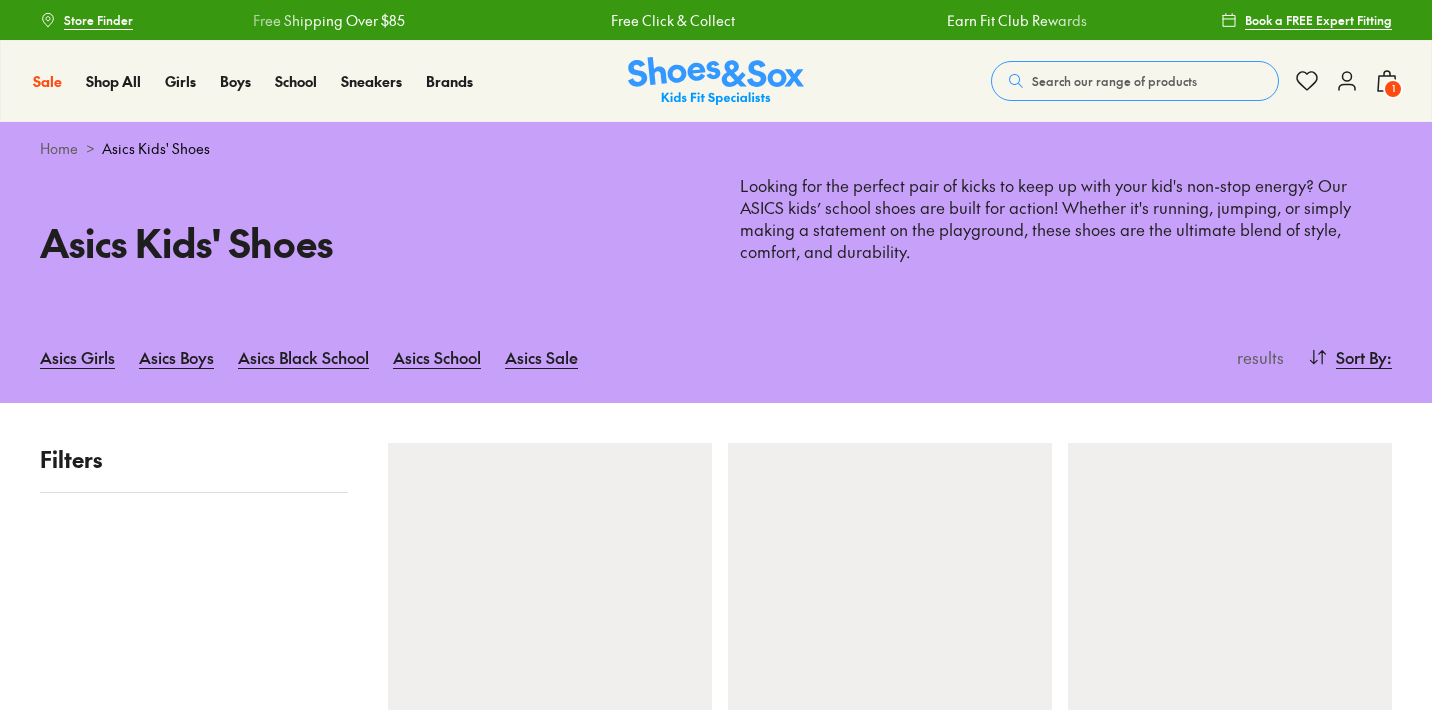 scroll, scrollTop: 0, scrollLeft: 0, axis: both 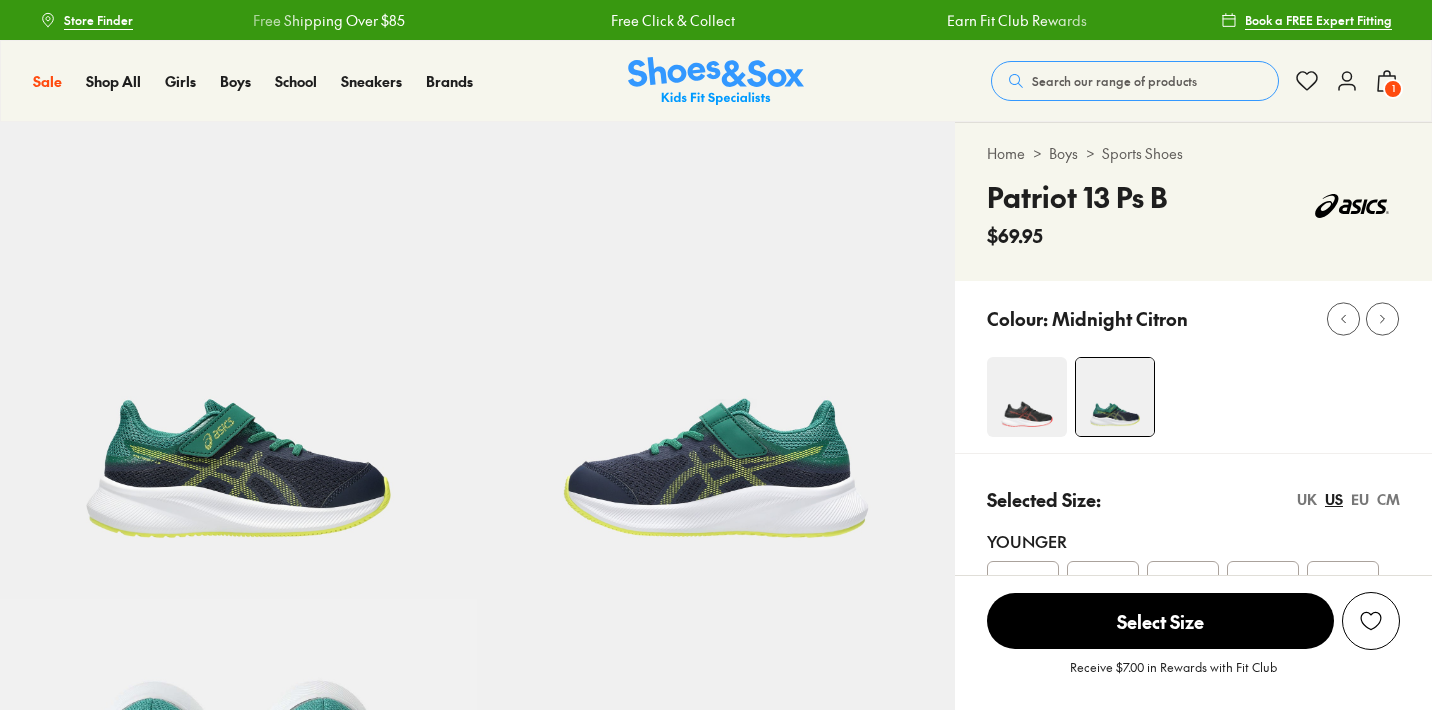 select on "*" 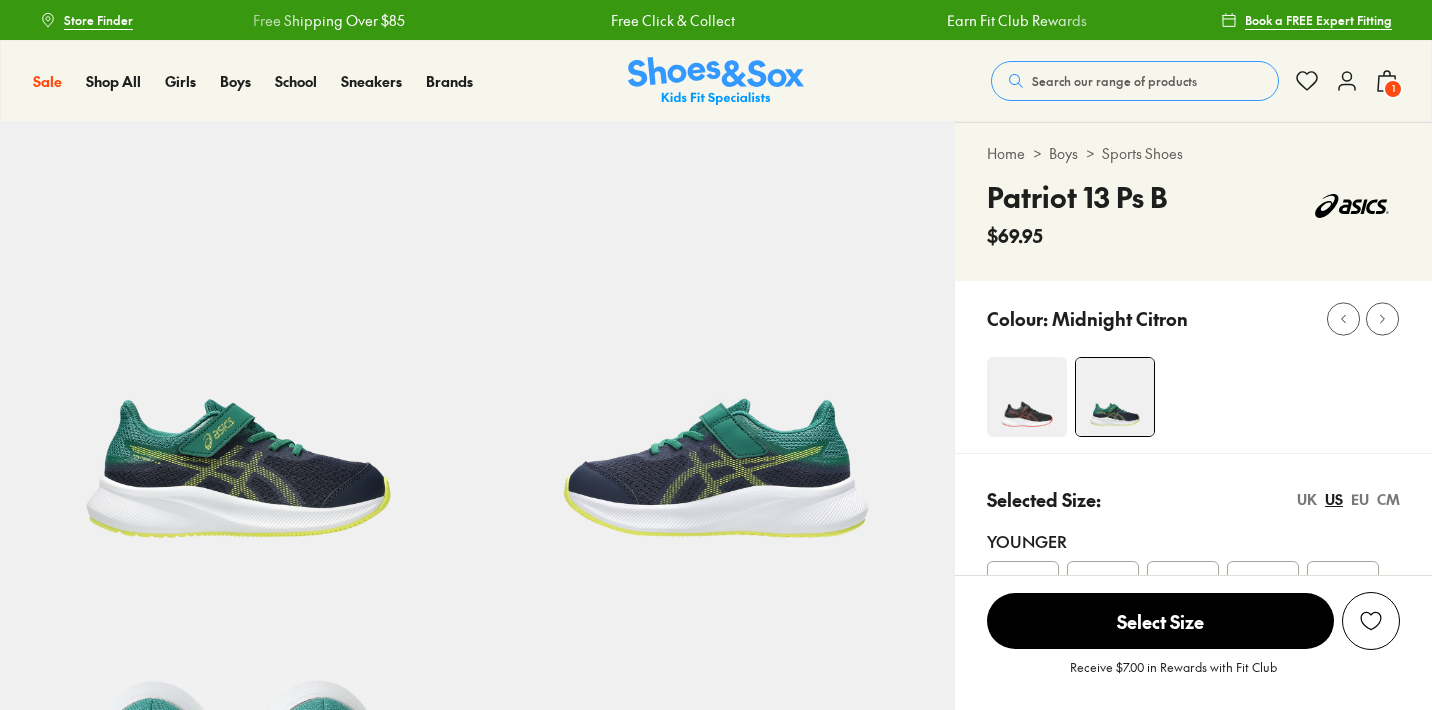 scroll, scrollTop: 0, scrollLeft: 0, axis: both 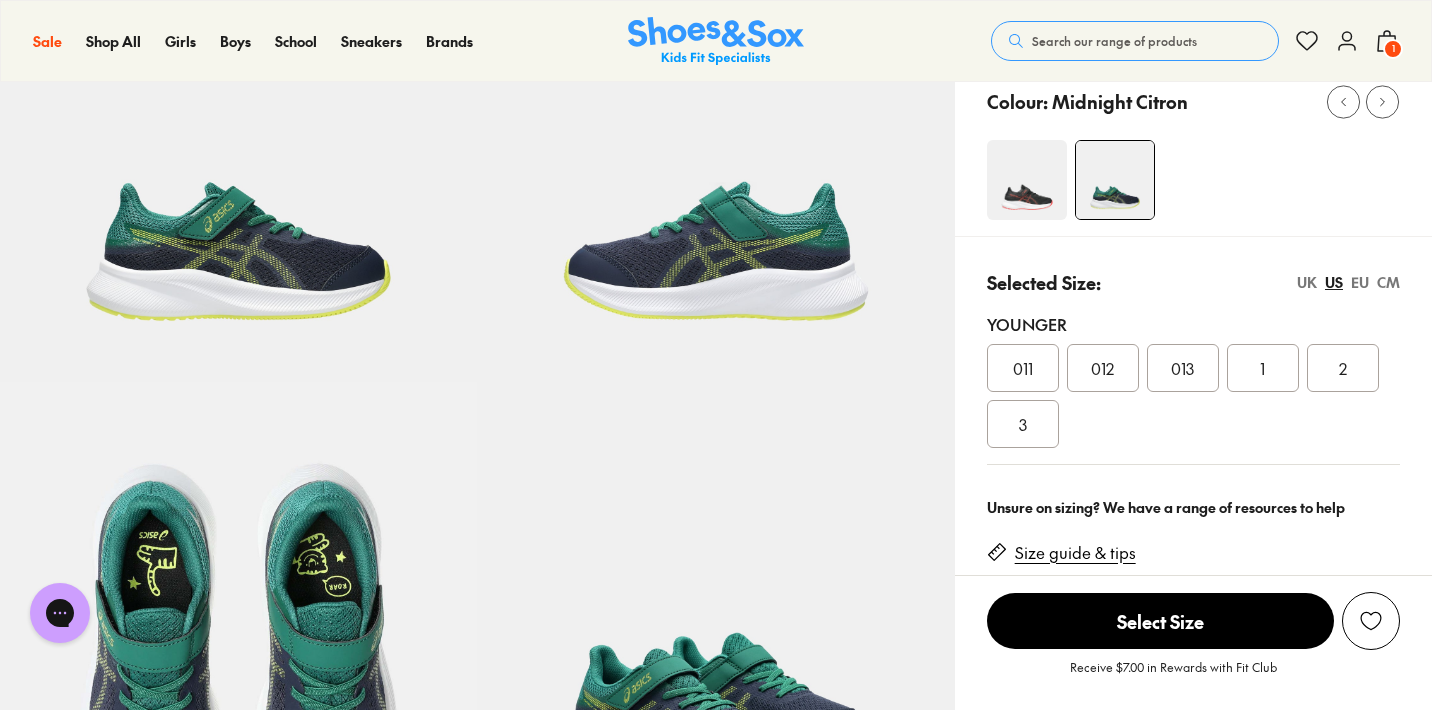 click on "1" at bounding box center [1263, 368] 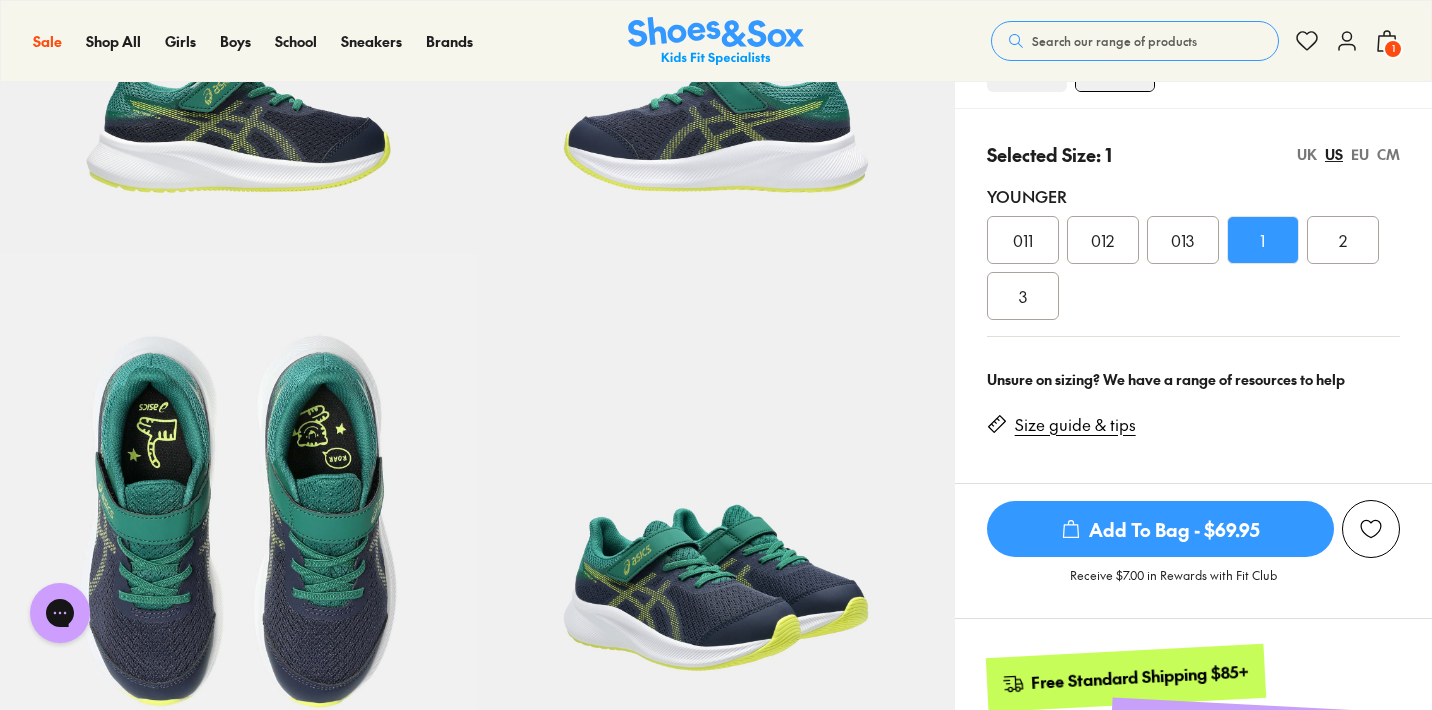 scroll, scrollTop: 263, scrollLeft: 0, axis: vertical 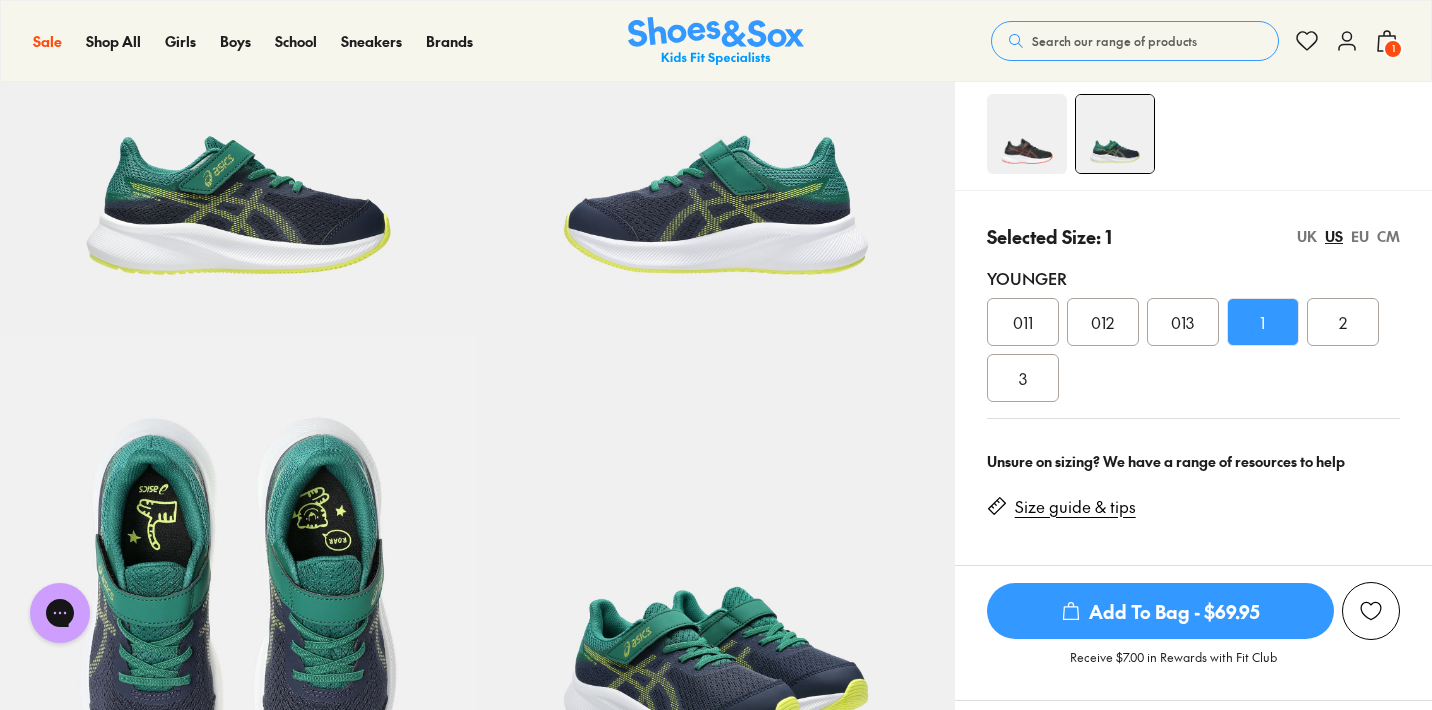 click on "Size guide & tips" at bounding box center (1075, 507) 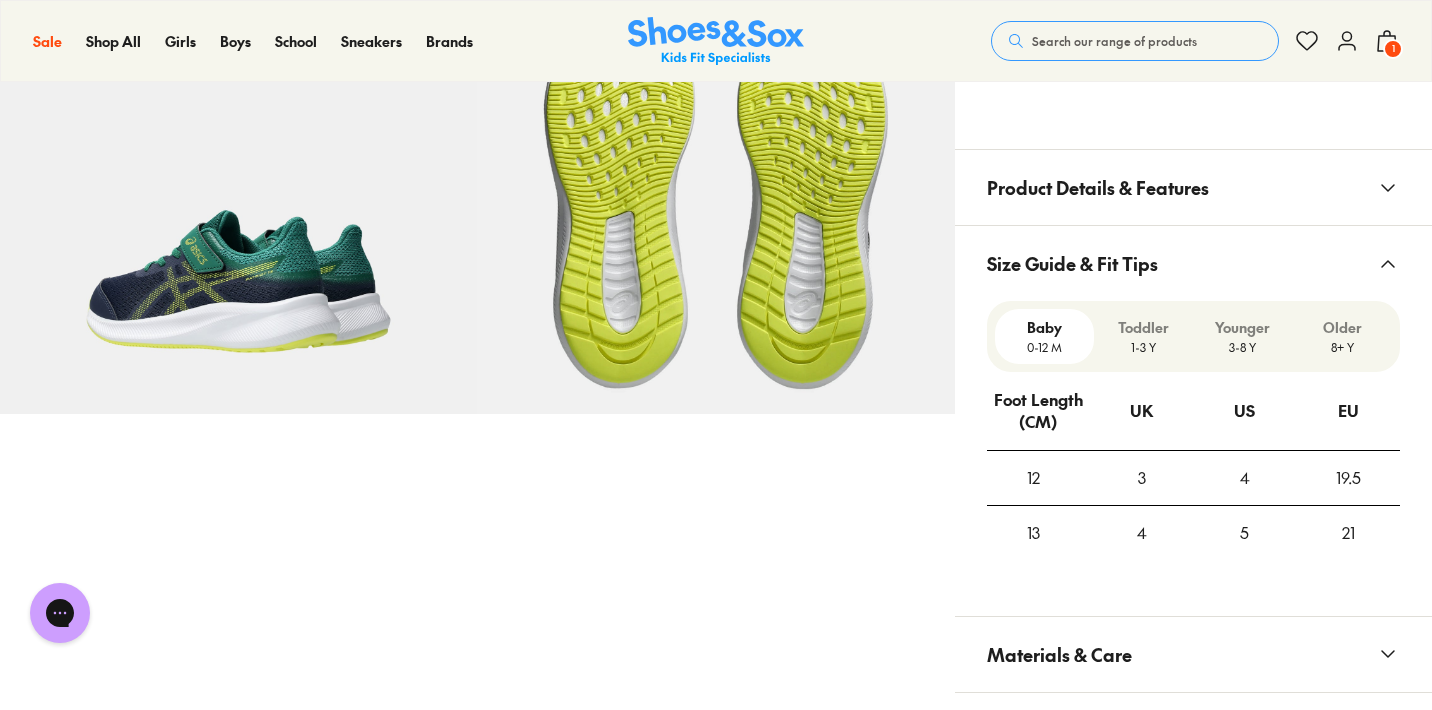 scroll, scrollTop: 1333, scrollLeft: 0, axis: vertical 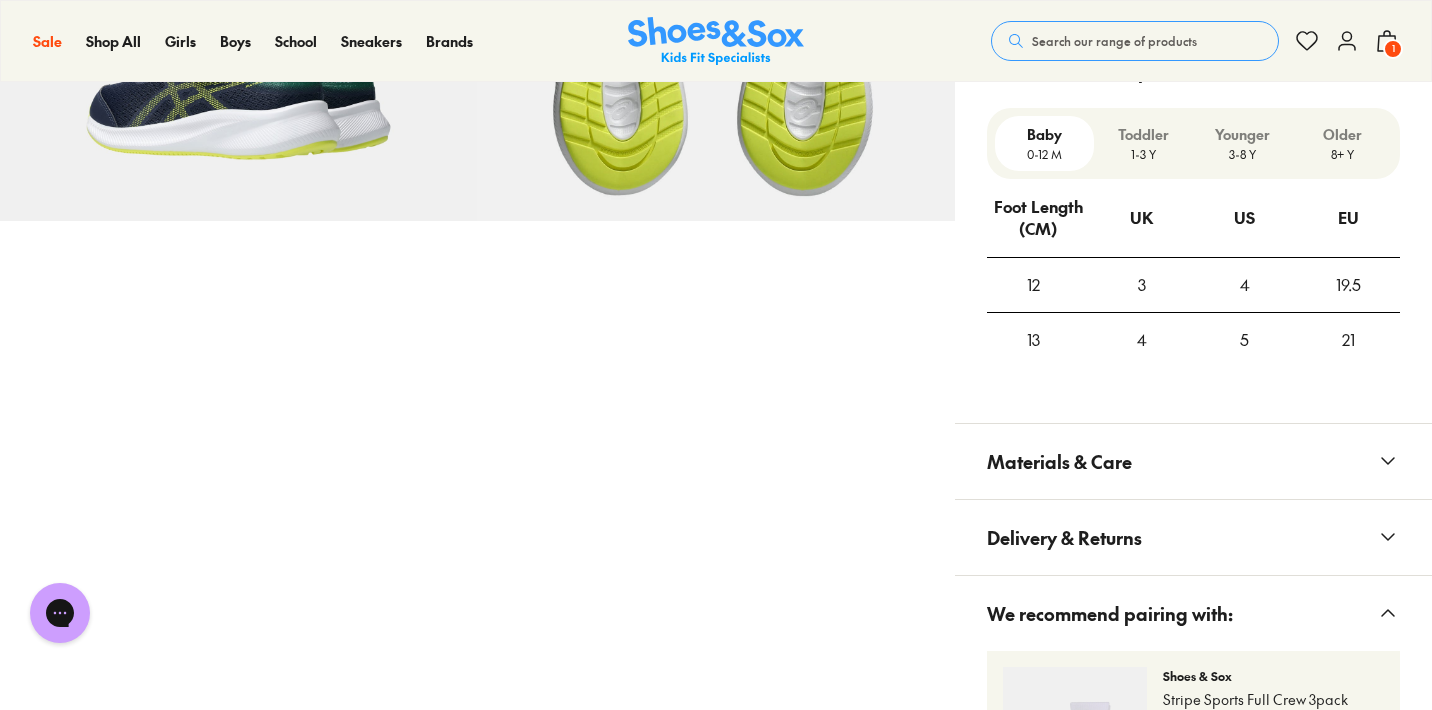 click on "Younger" at bounding box center (1242, 134) 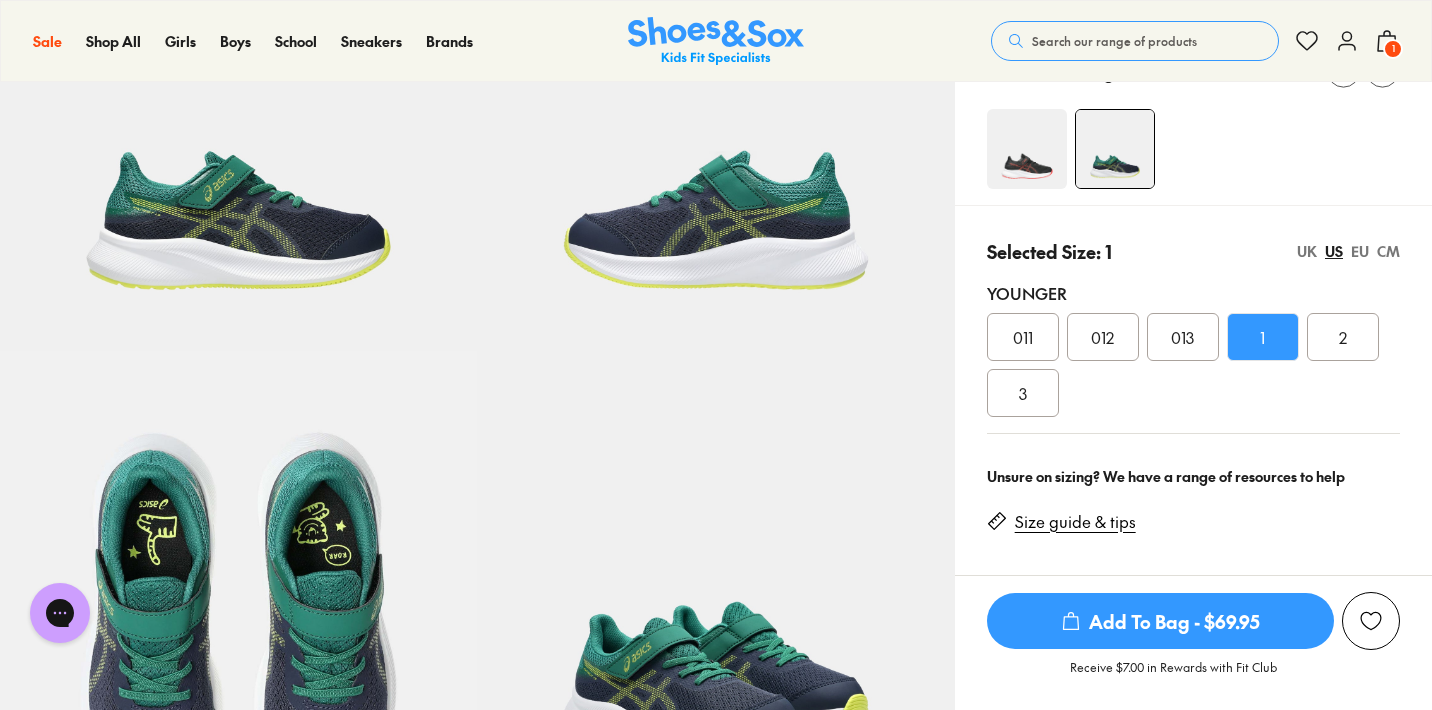 scroll, scrollTop: 247, scrollLeft: 0, axis: vertical 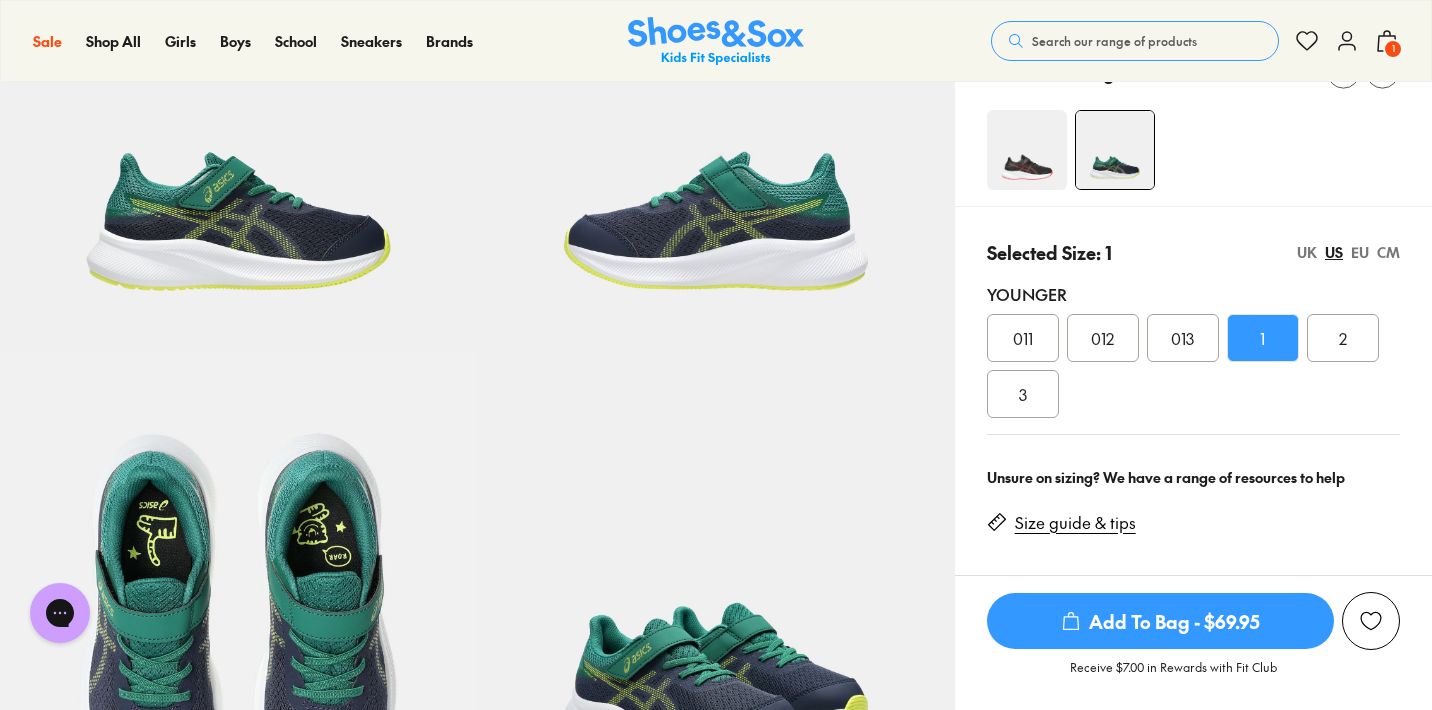 click on "Add To Bag - $69.95" at bounding box center [1160, 621] 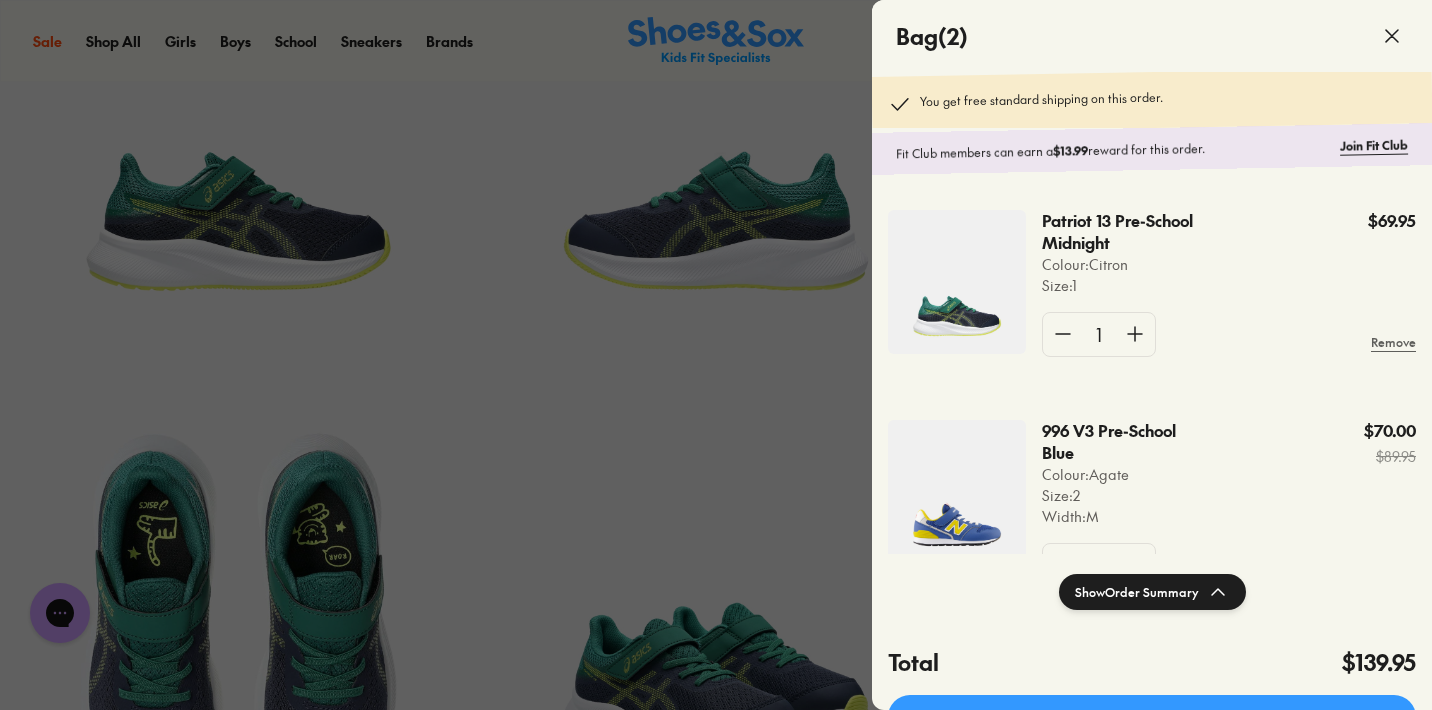 click 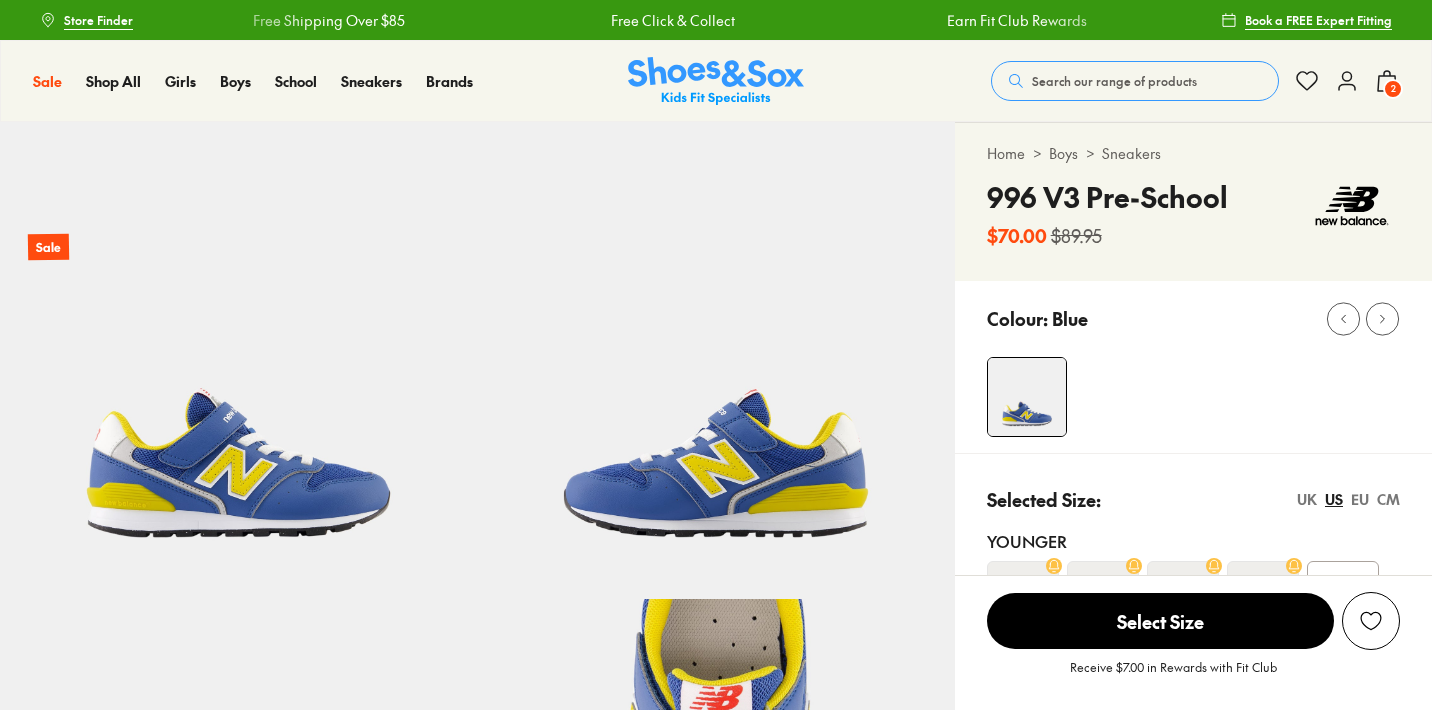 scroll, scrollTop: 0, scrollLeft: 0, axis: both 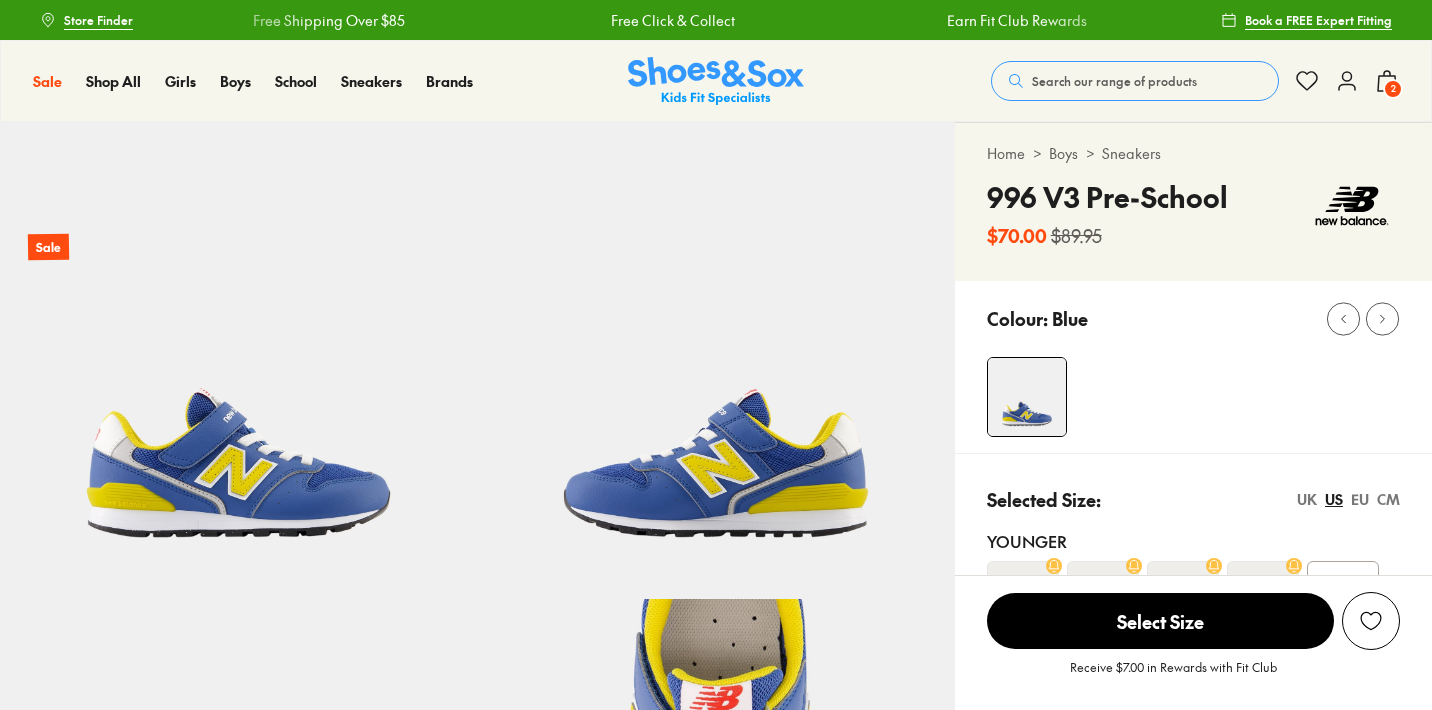 select on "*" 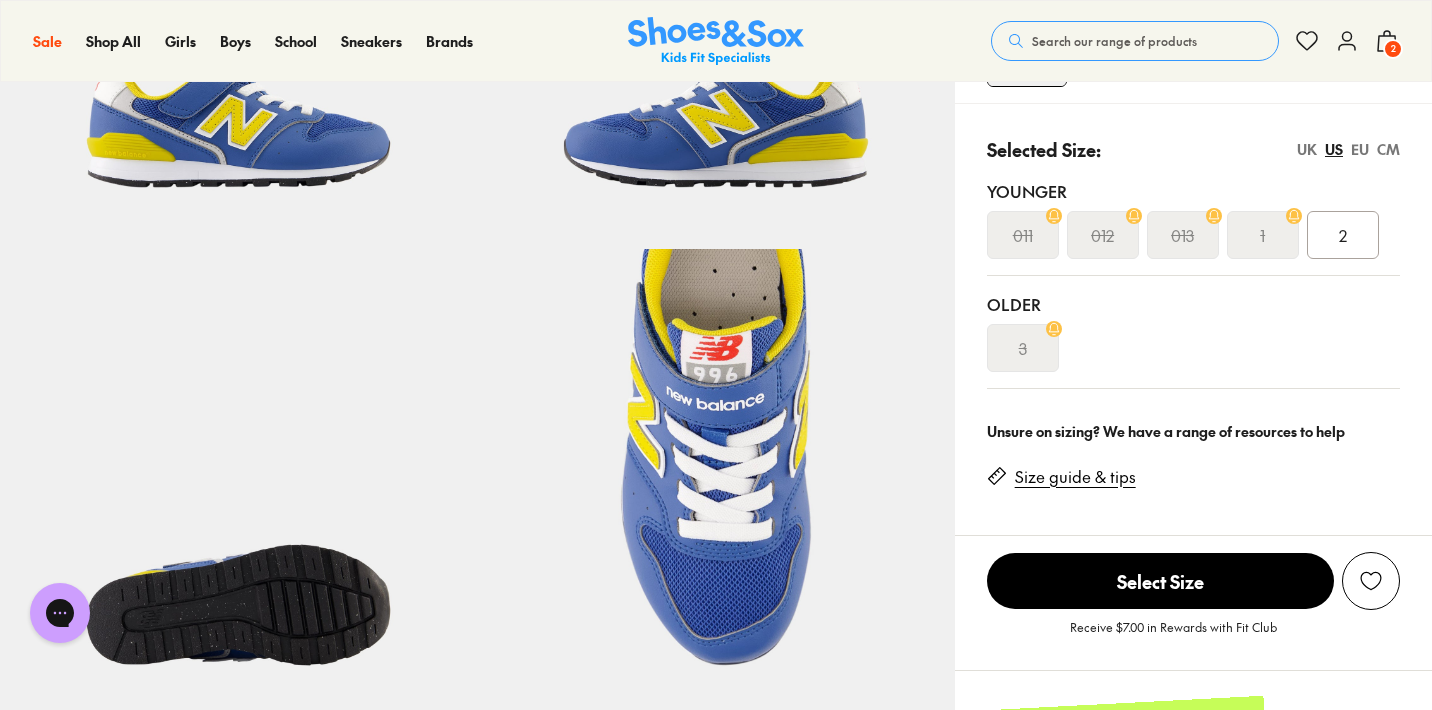 scroll, scrollTop: 348, scrollLeft: 0, axis: vertical 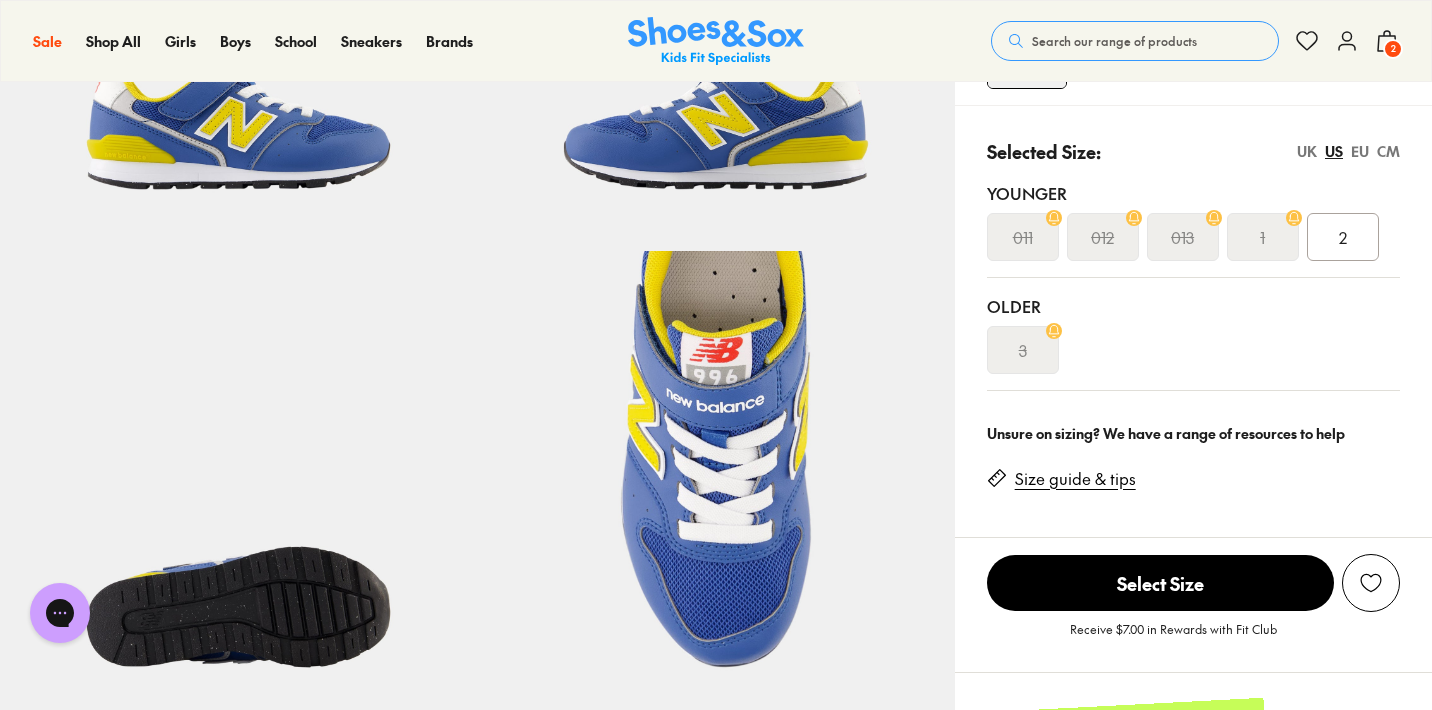 click on "Size guide & tips" at bounding box center [1075, 479] 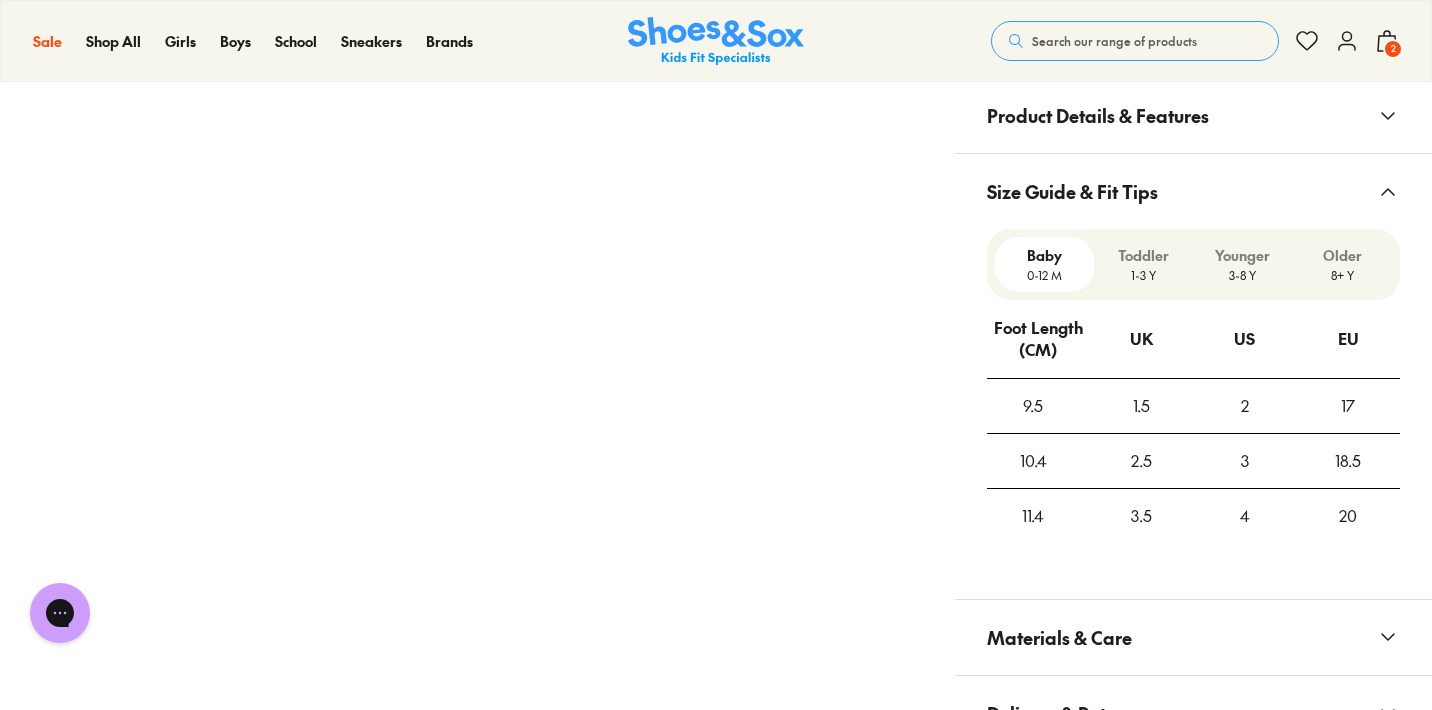 scroll, scrollTop: 1270, scrollLeft: 0, axis: vertical 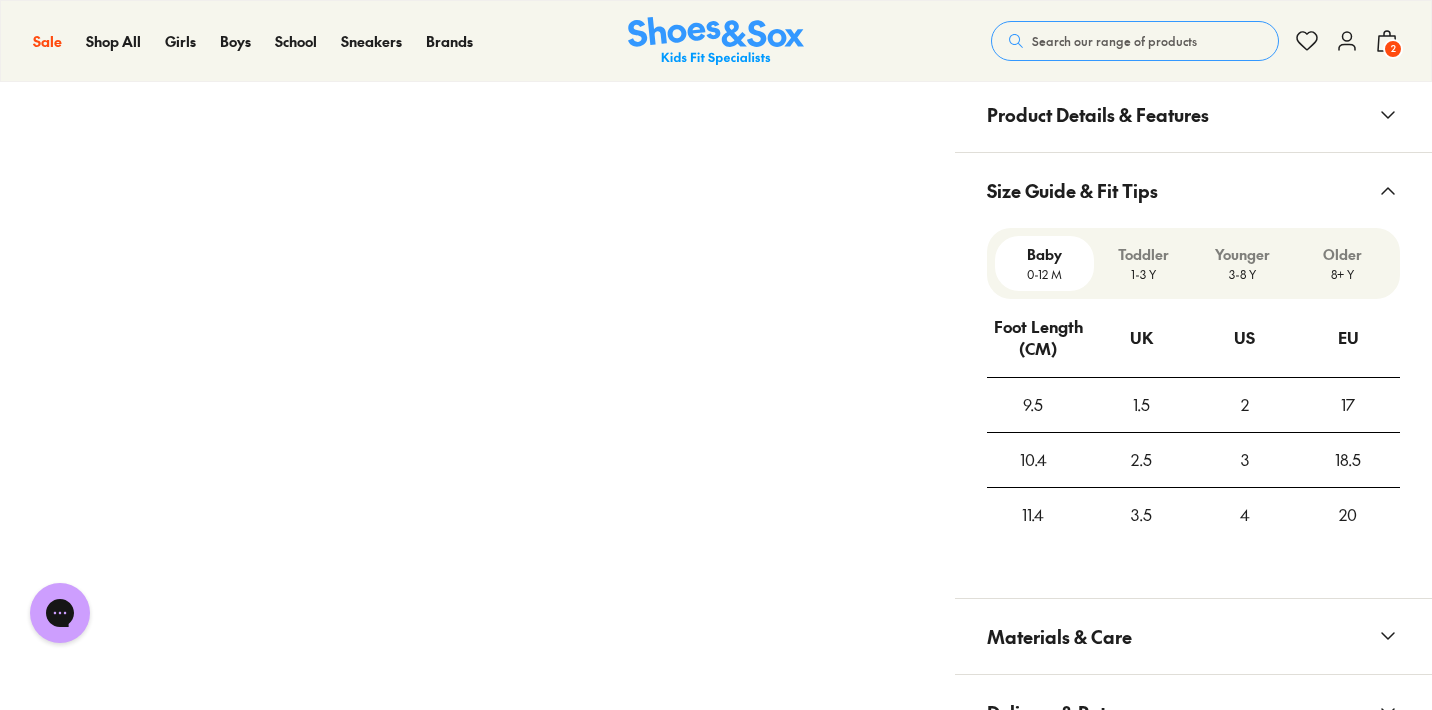 click on "Younger" at bounding box center [1242, 254] 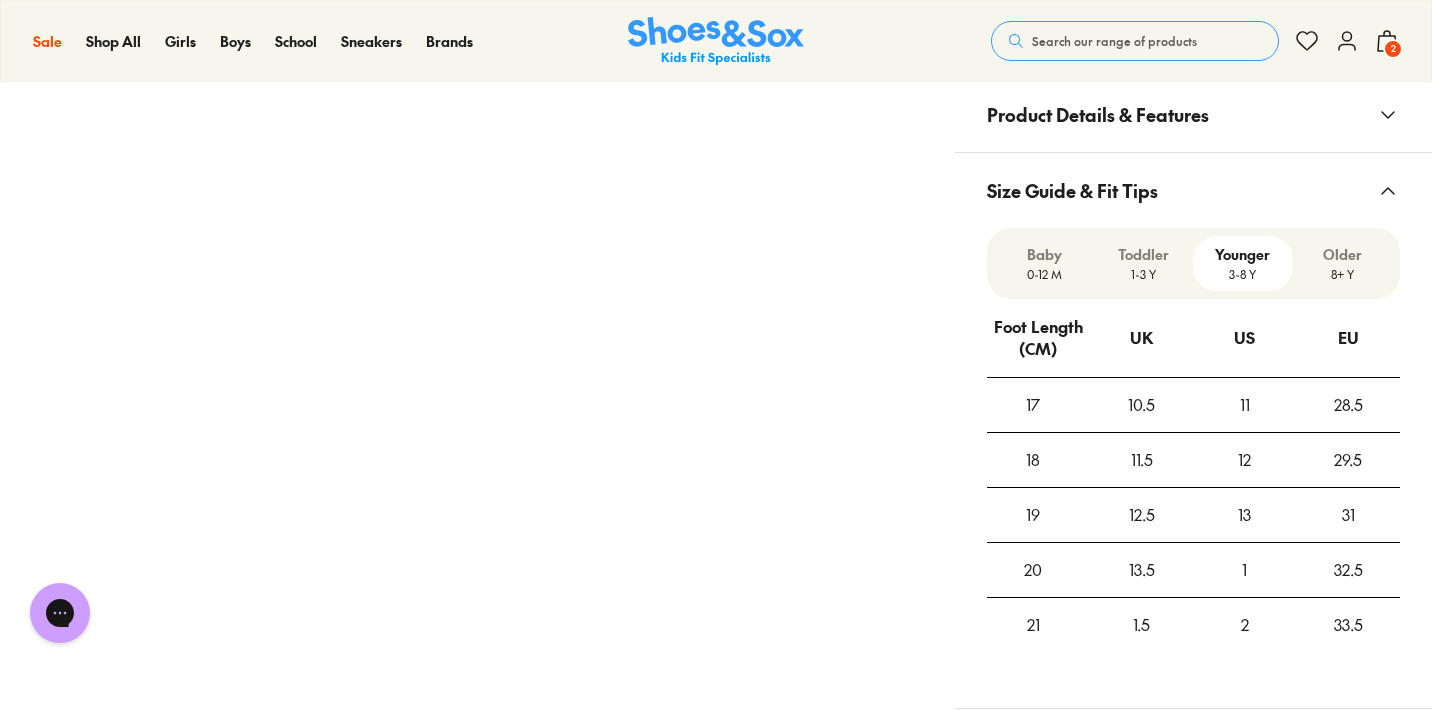 click on "Search our range of products Clear Close Popular  Searches asics nike bobux crocs Popular  Pages asics nike bobux crocs Popular  Products Sale Ciao Chilly B $ 25.00 $ 39.95 Cloud Castle Clarks Bailee $ 80.00 $ 149.95 Sale Ciao Chilly Puppy $ 25.00 $ 39.95 Sale Ciao Calli Love Gumboot G $ 20.00 $ 29.95
Login or create a Fit Club account
Receive 10% cashback for your next order
Each child will enjoy a $10 birthday reward
Earn $2 for each shoe assigned to a child
Continue" at bounding box center (1195, 41) 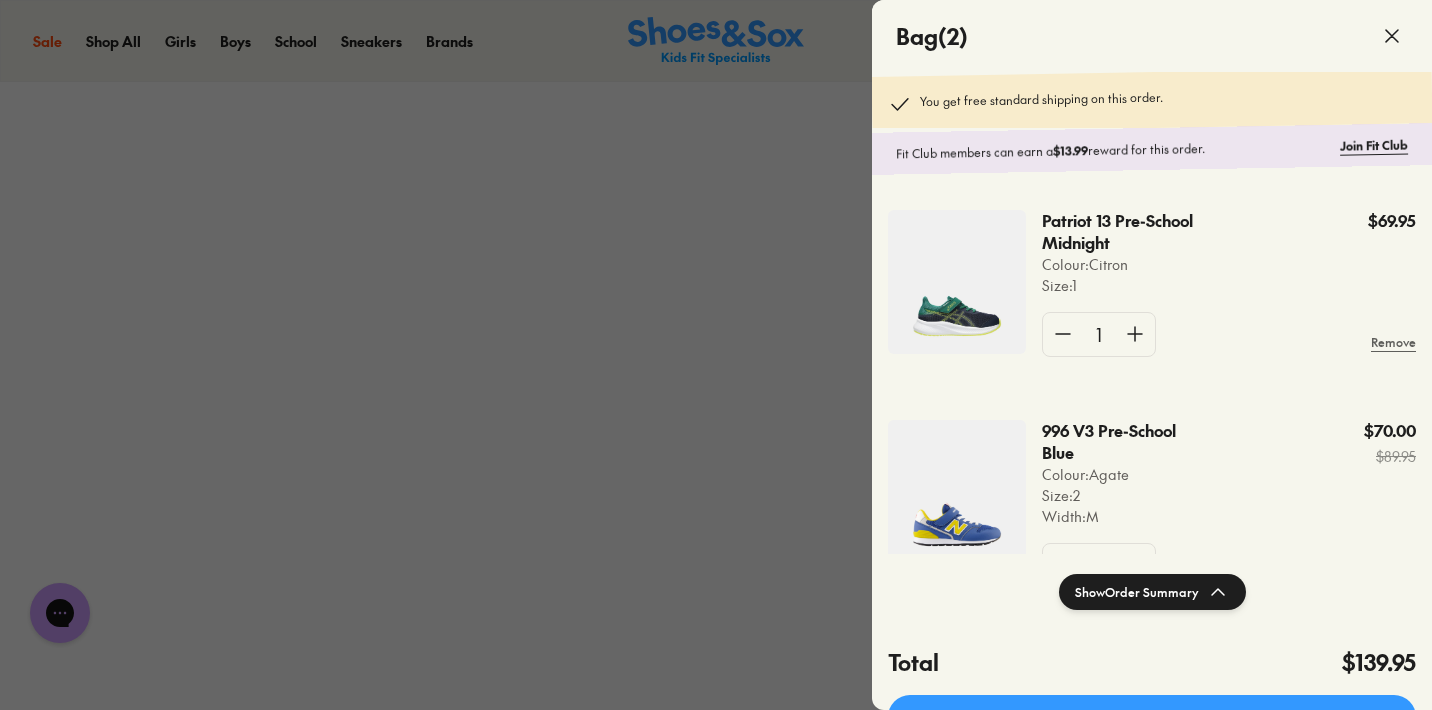 click 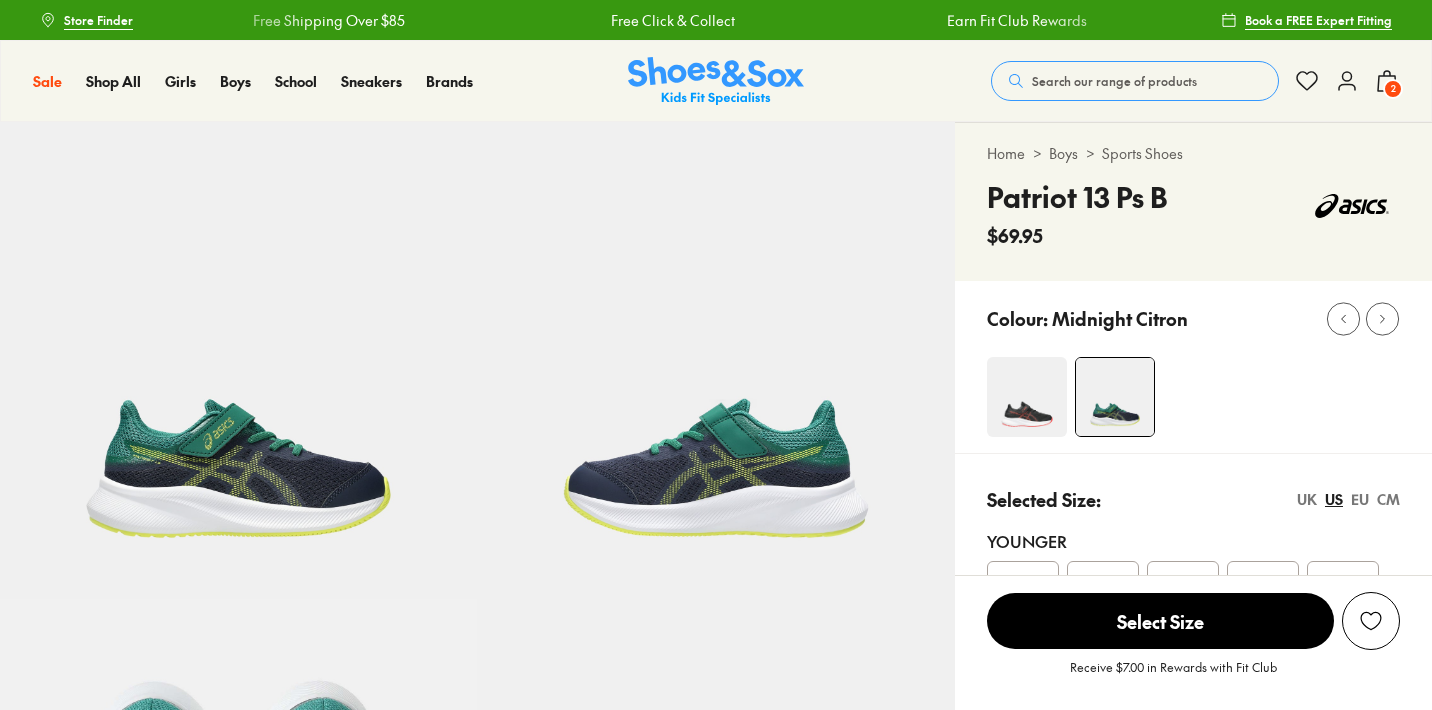 scroll, scrollTop: 0, scrollLeft: 0, axis: both 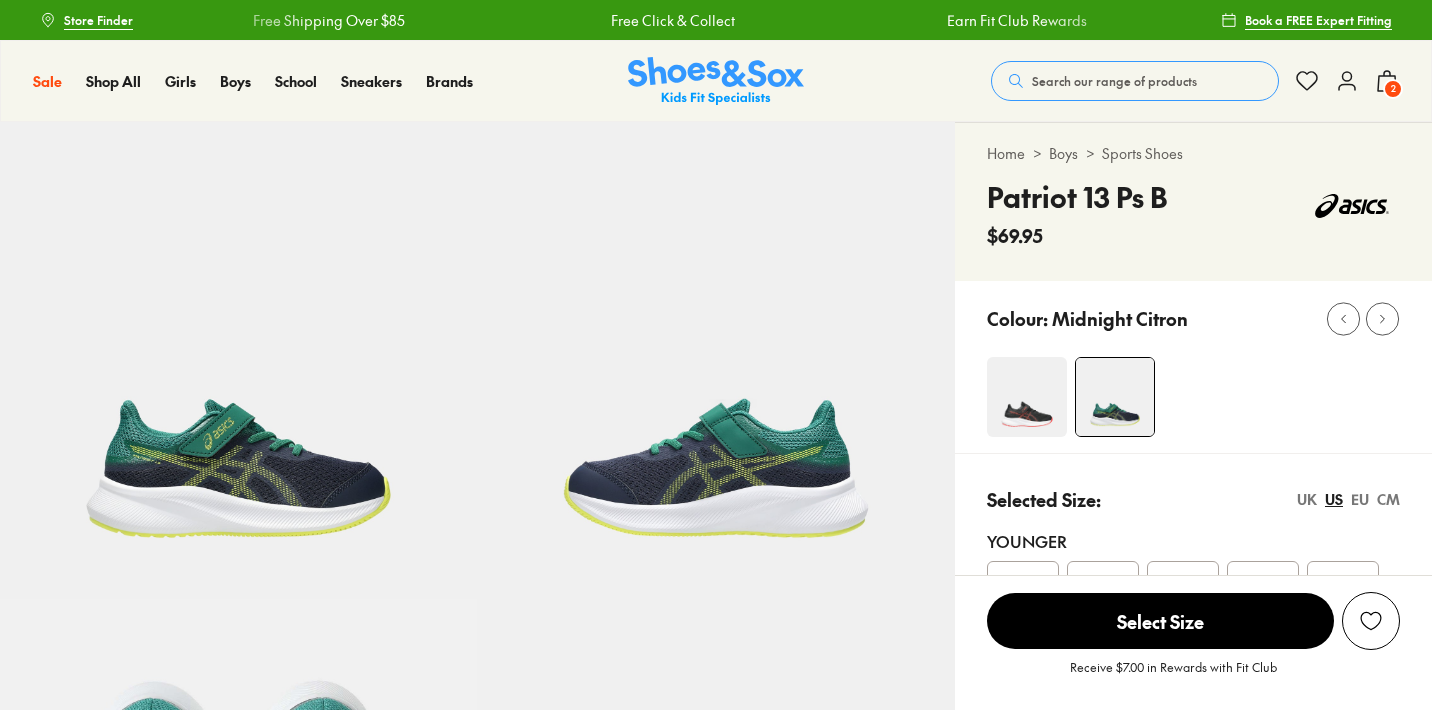 select on "*" 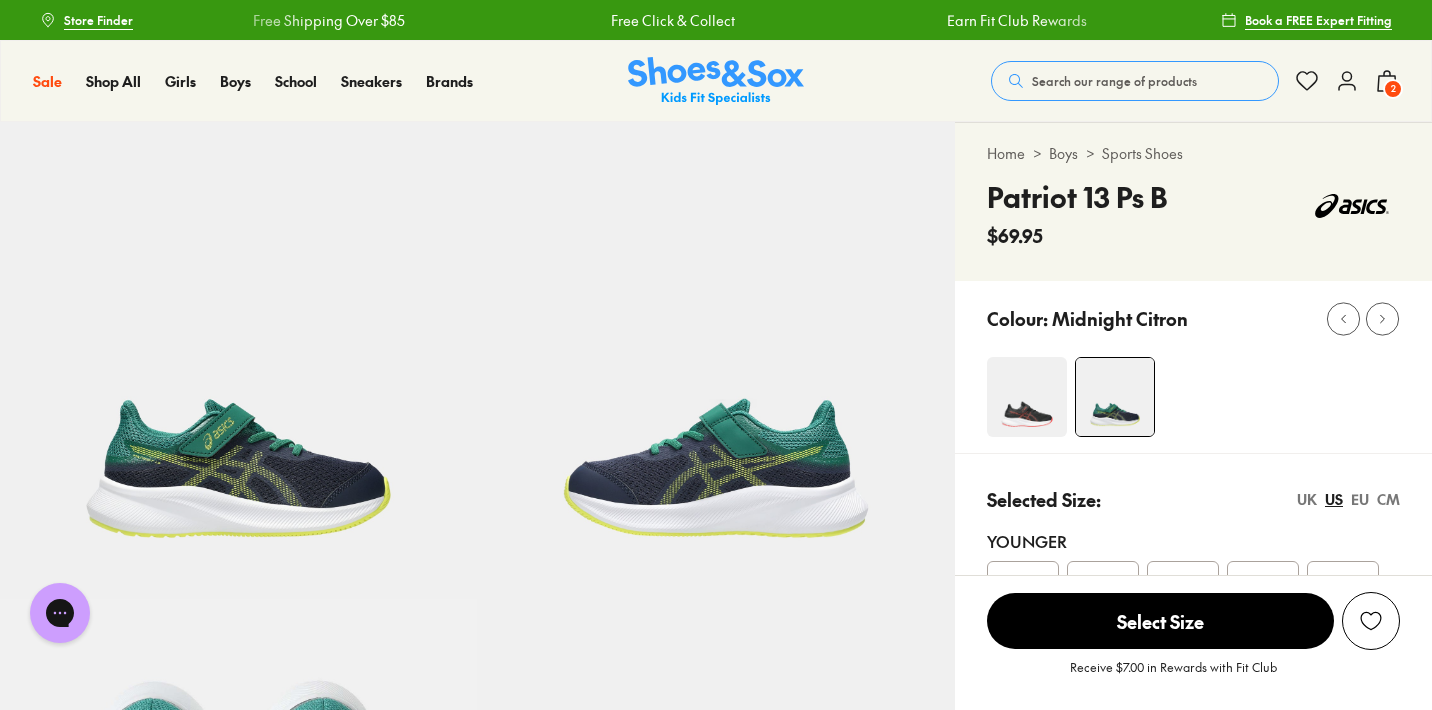 scroll, scrollTop: 0, scrollLeft: 0, axis: both 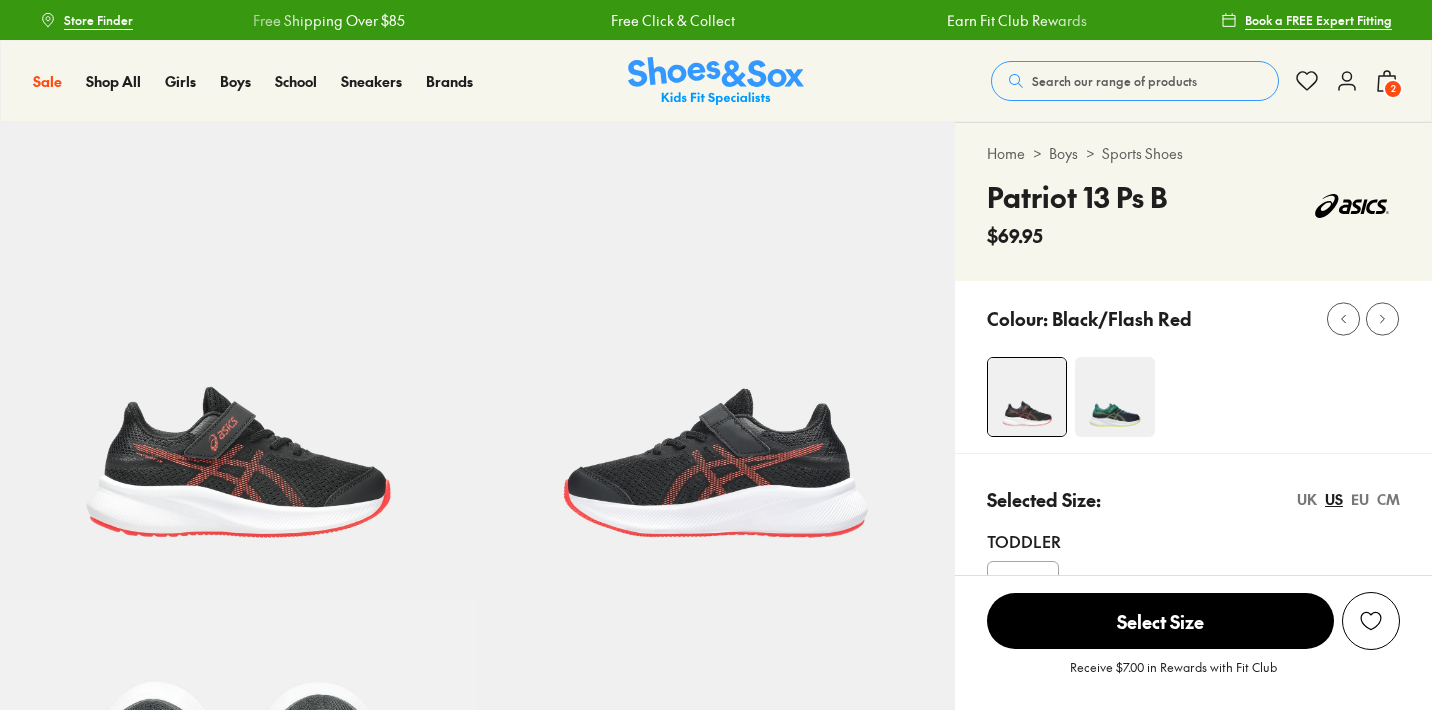 select on "*" 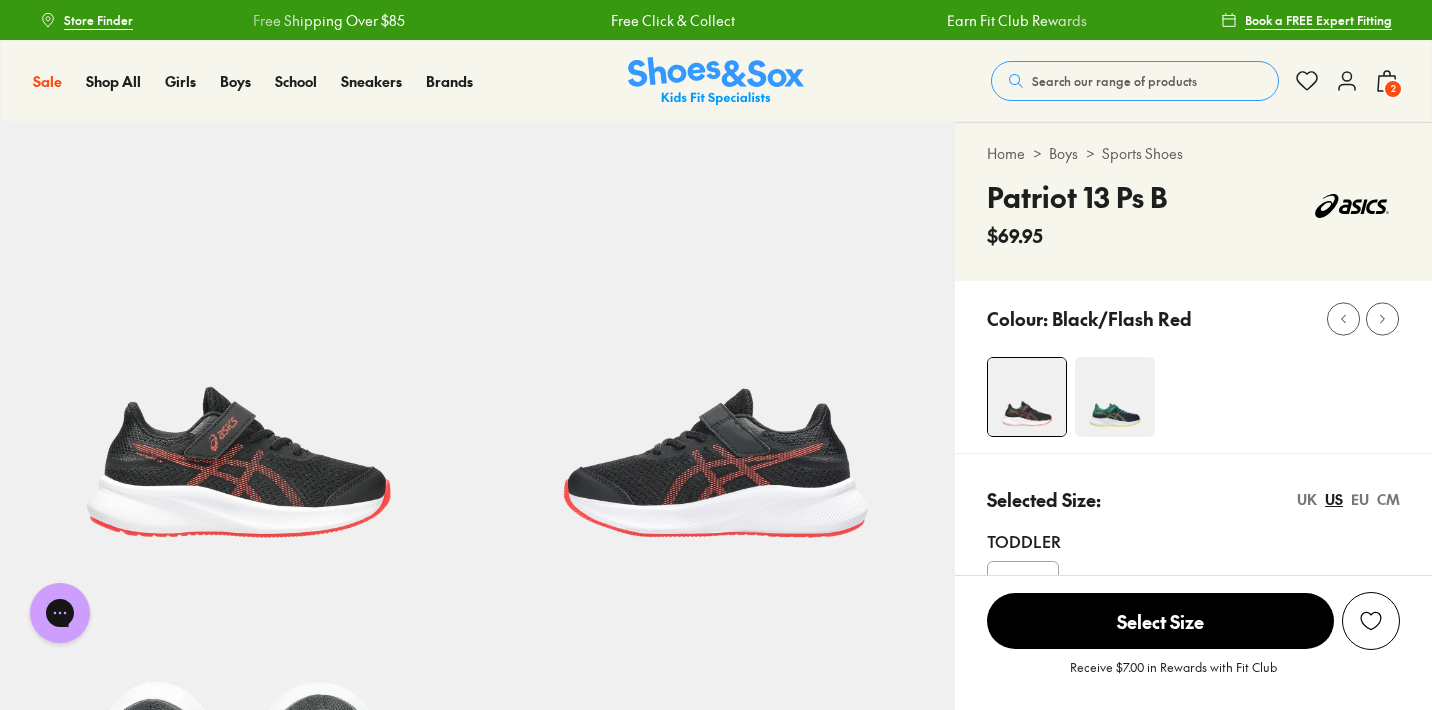 scroll, scrollTop: 0, scrollLeft: 0, axis: both 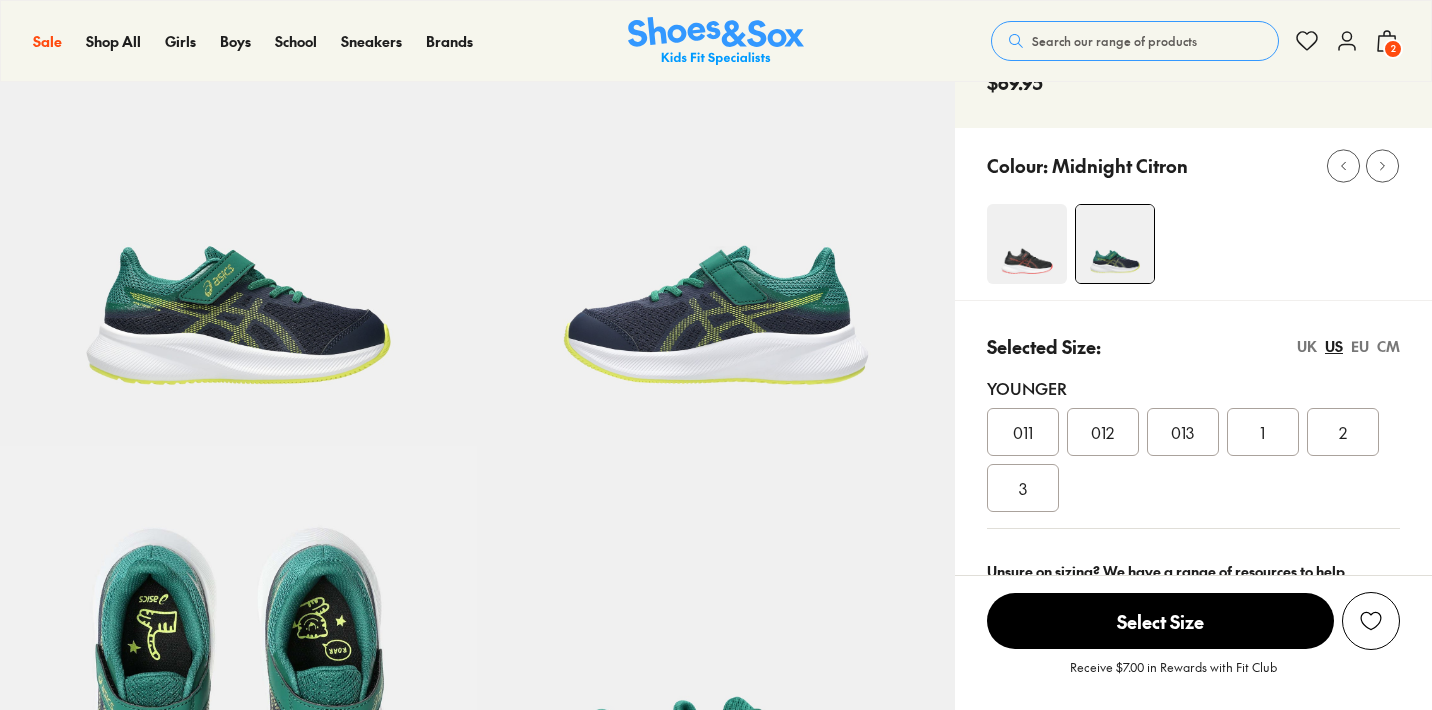select on "*" 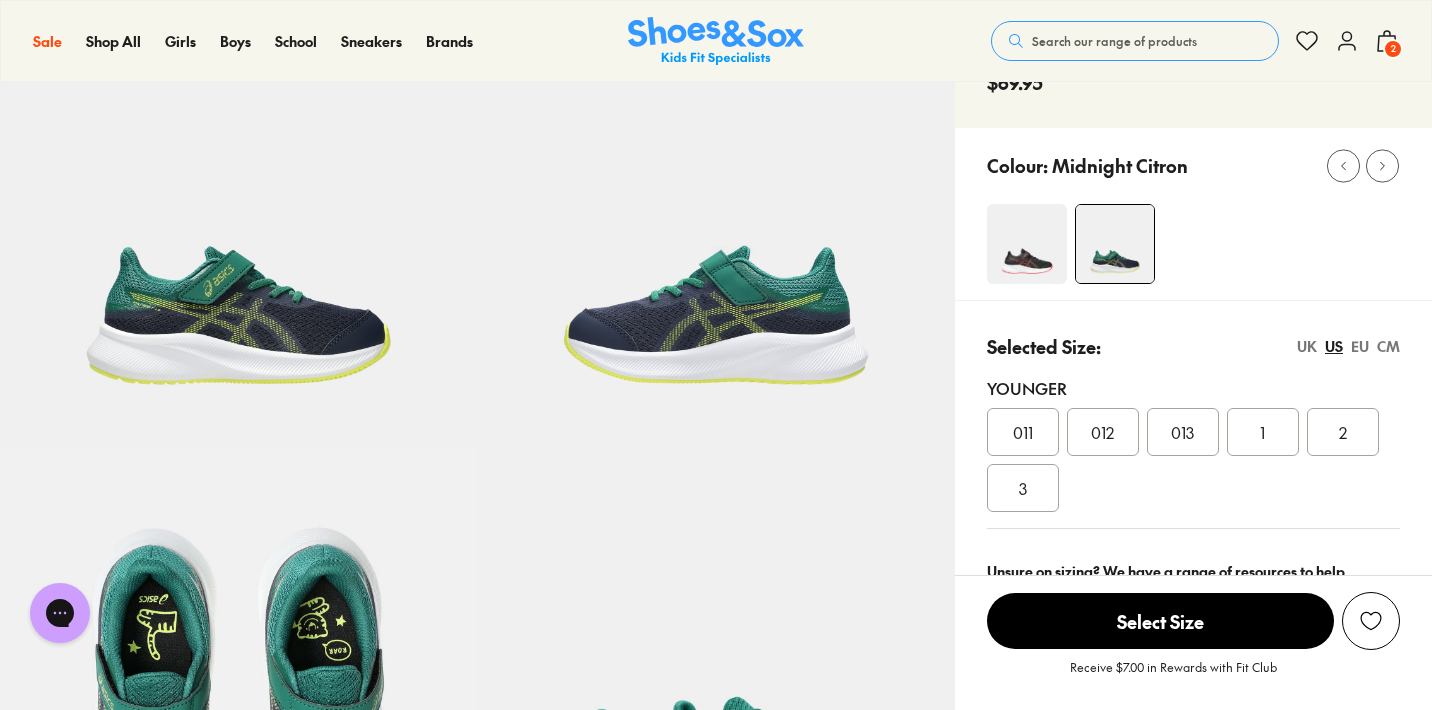 scroll, scrollTop: 0, scrollLeft: 0, axis: both 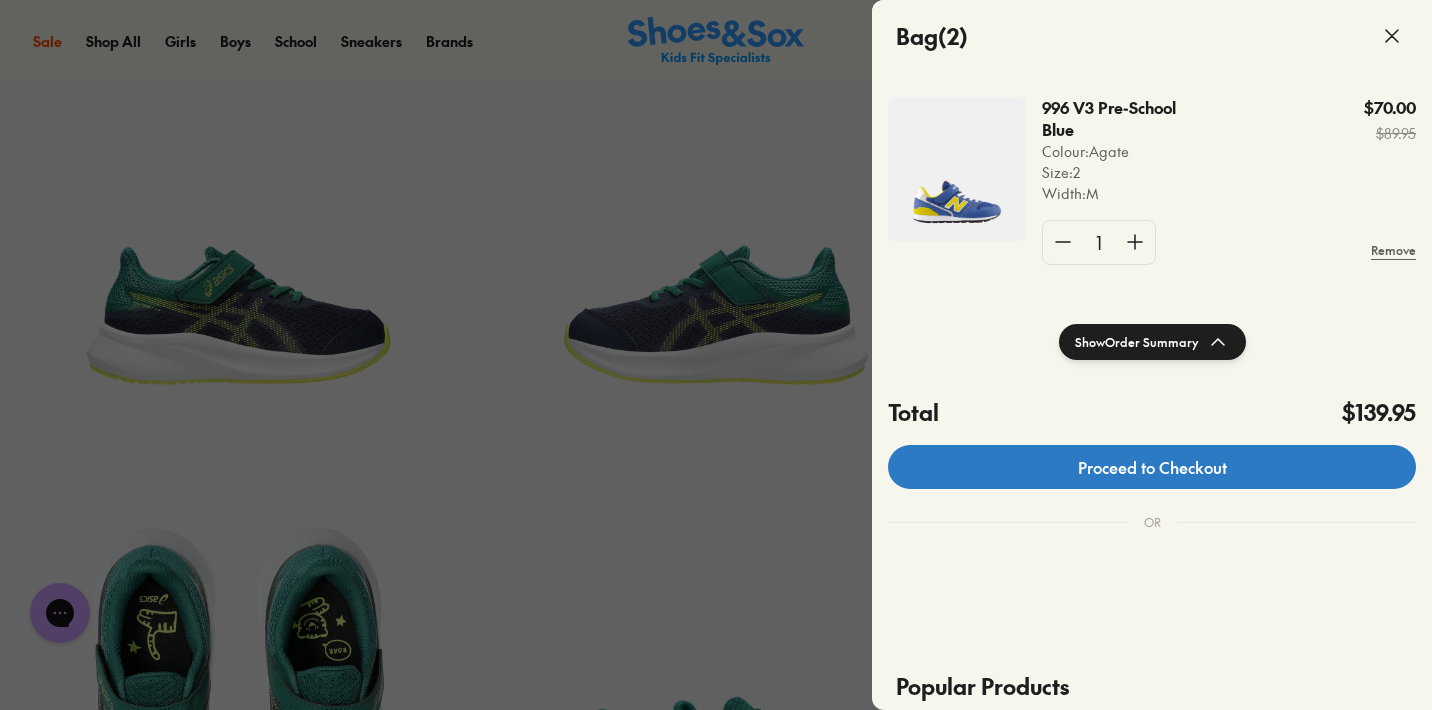 click on "Proceed to Checkout" 